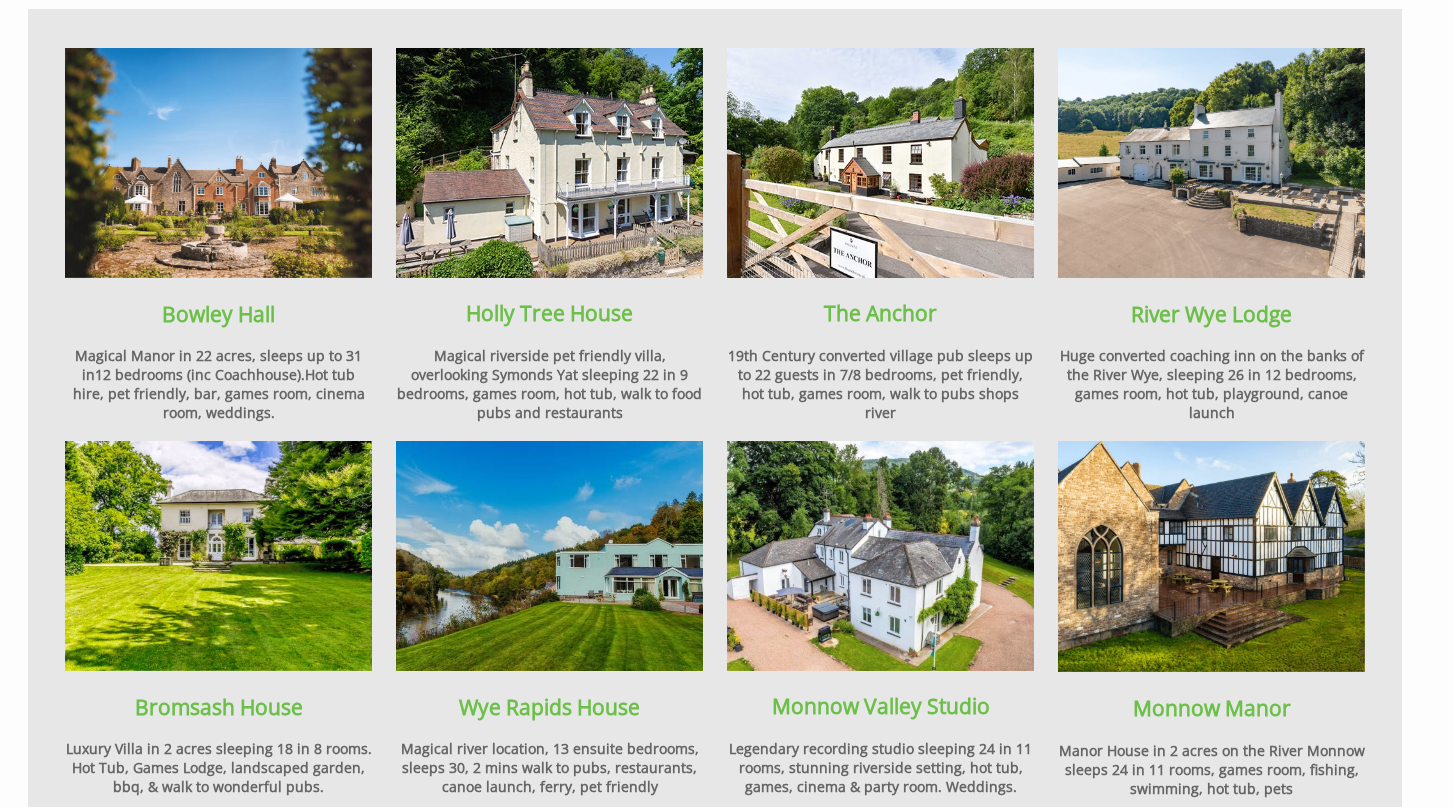 scroll, scrollTop: 1530, scrollLeft: 0, axis: vertical 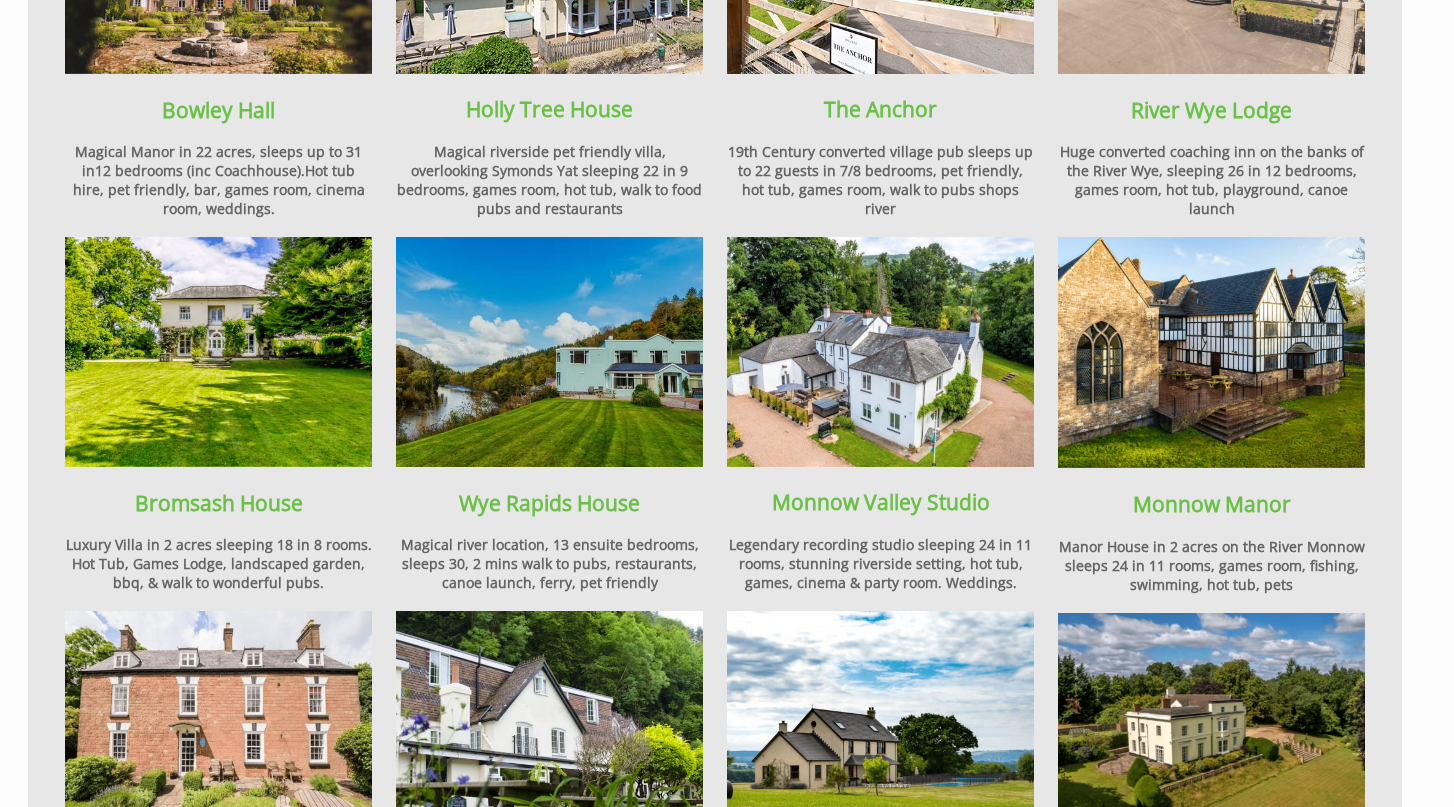click at bounding box center [1211, 352] 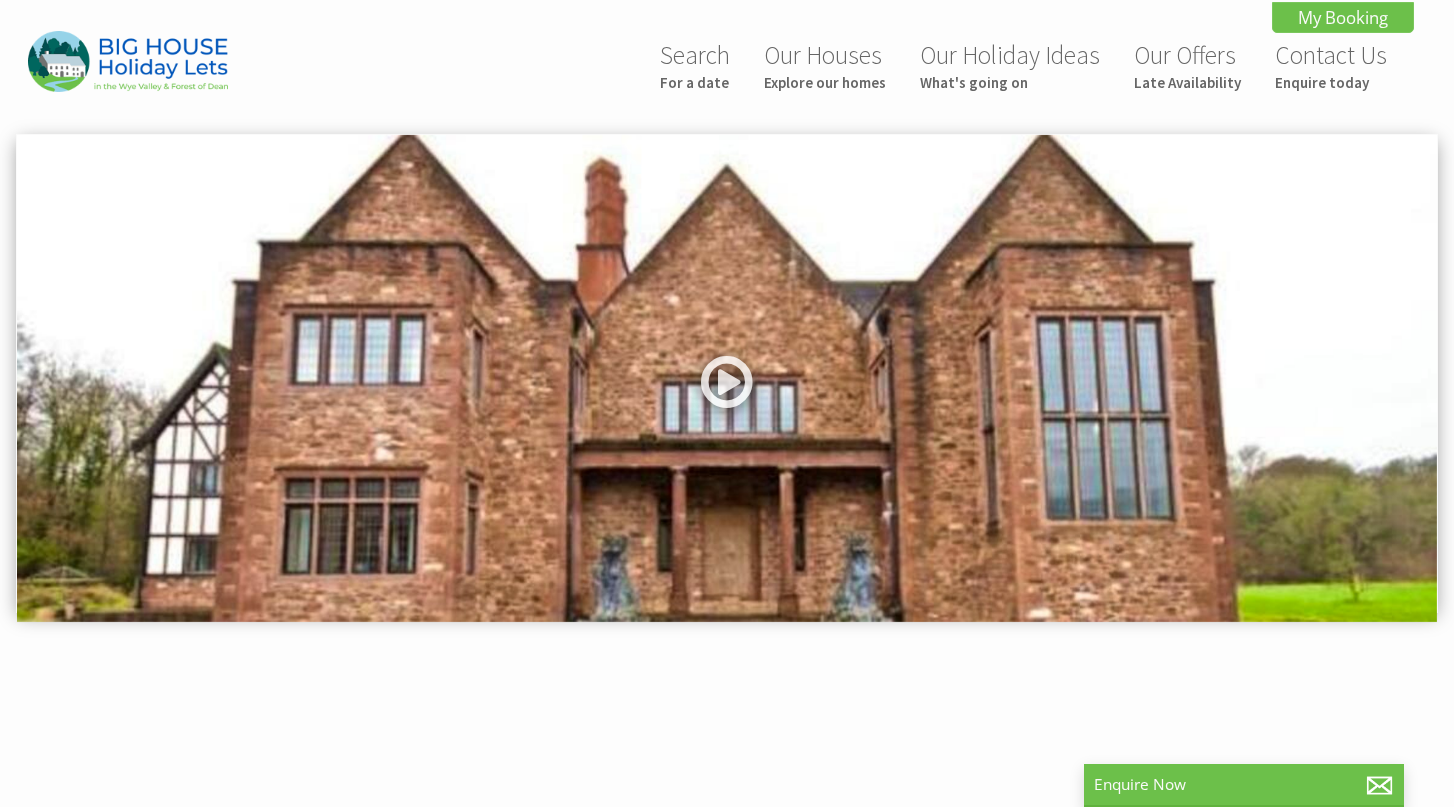 scroll, scrollTop: 0, scrollLeft: 0, axis: both 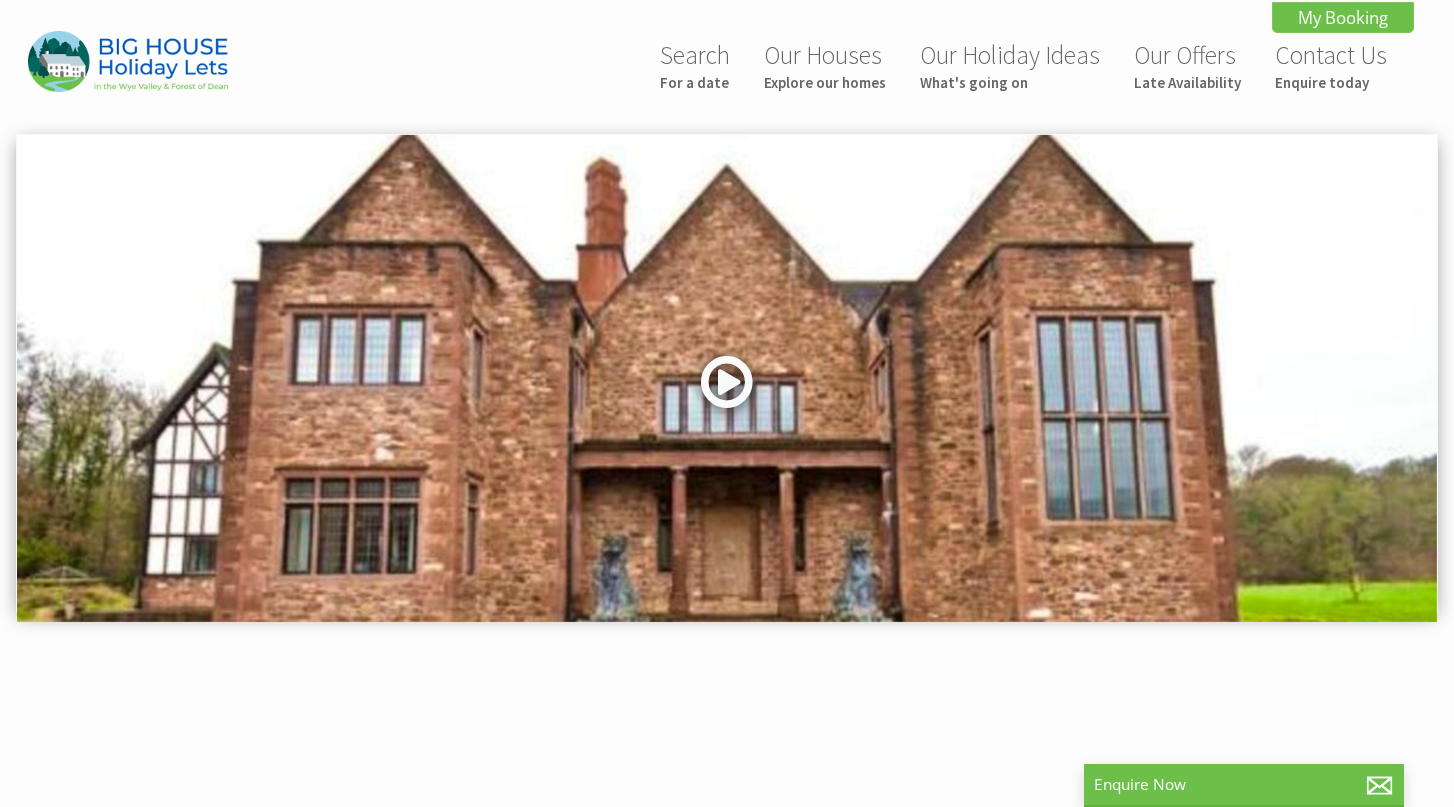 click at bounding box center (727, 389) 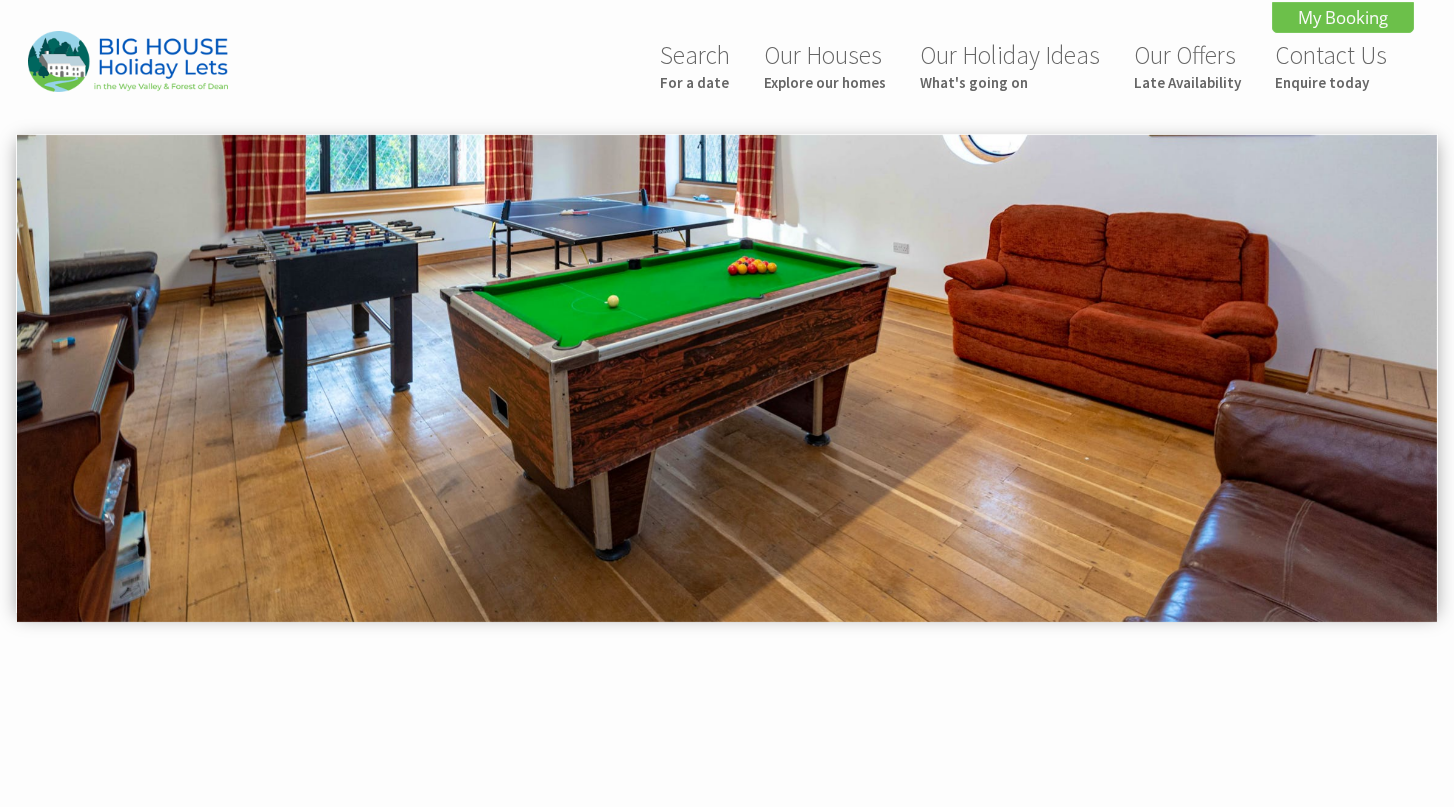 scroll, scrollTop: 955, scrollLeft: 0, axis: vertical 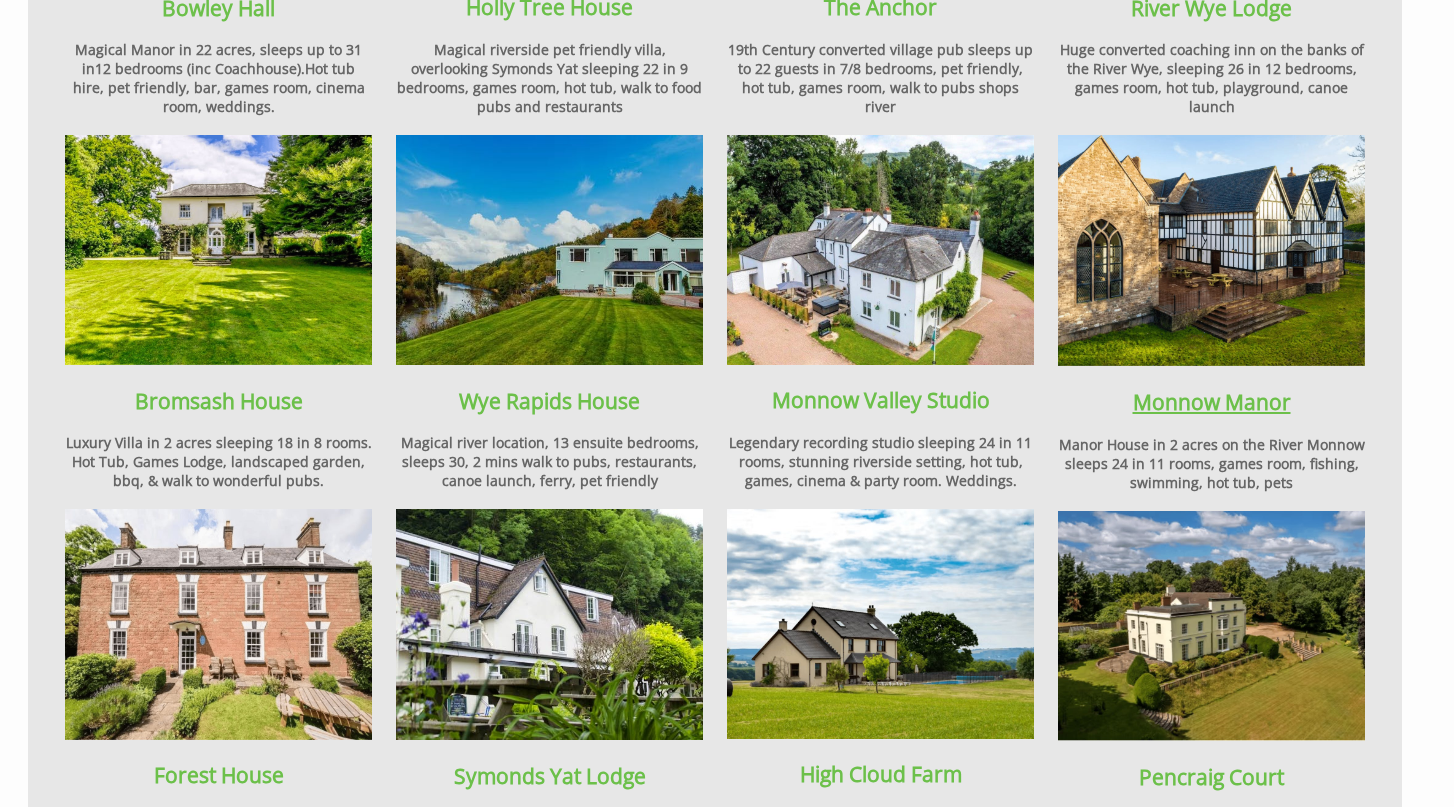 click on "Monnow Manor" at bounding box center [1212, 402] 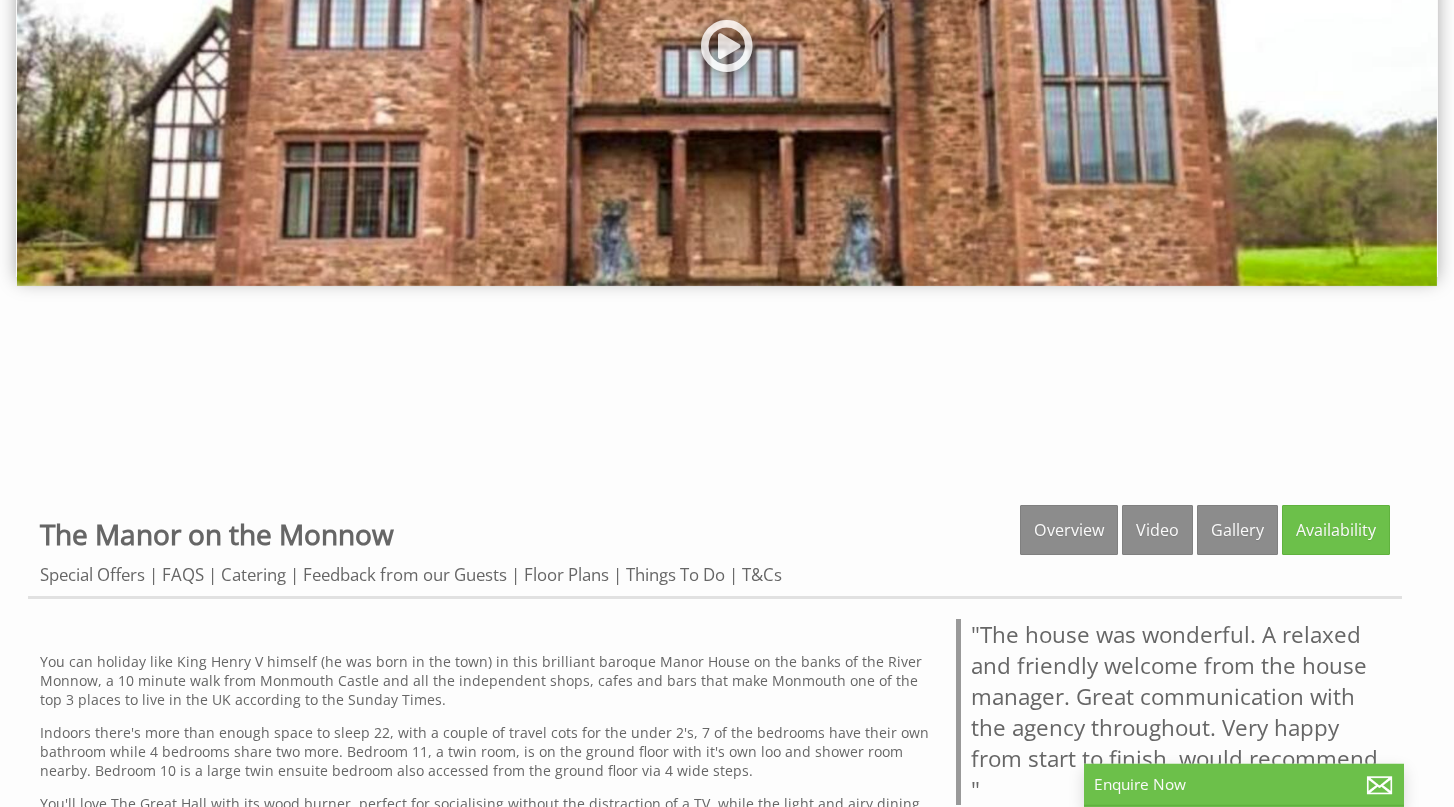 scroll, scrollTop: 267, scrollLeft: 0, axis: vertical 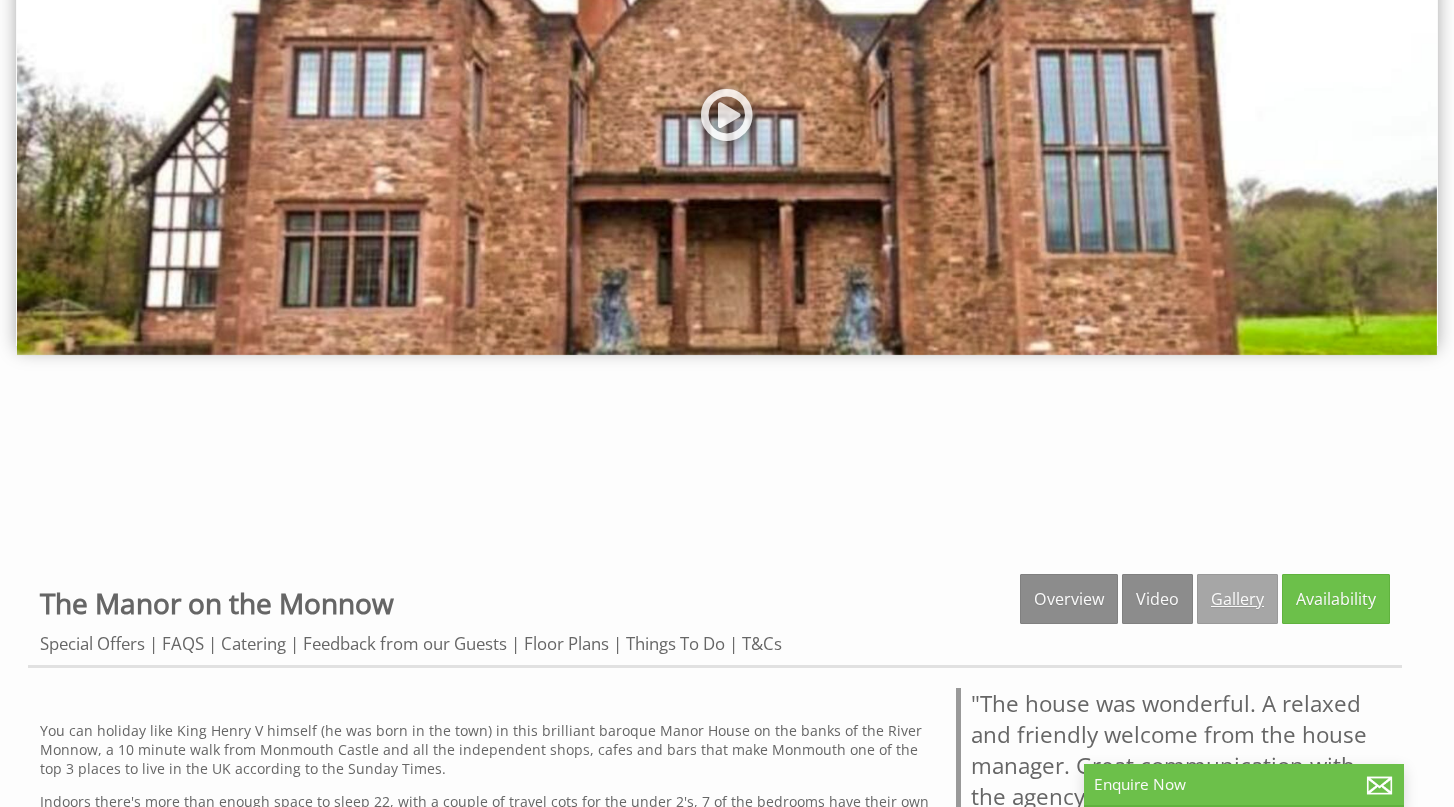 click on "Gallery" at bounding box center (1237, 599) 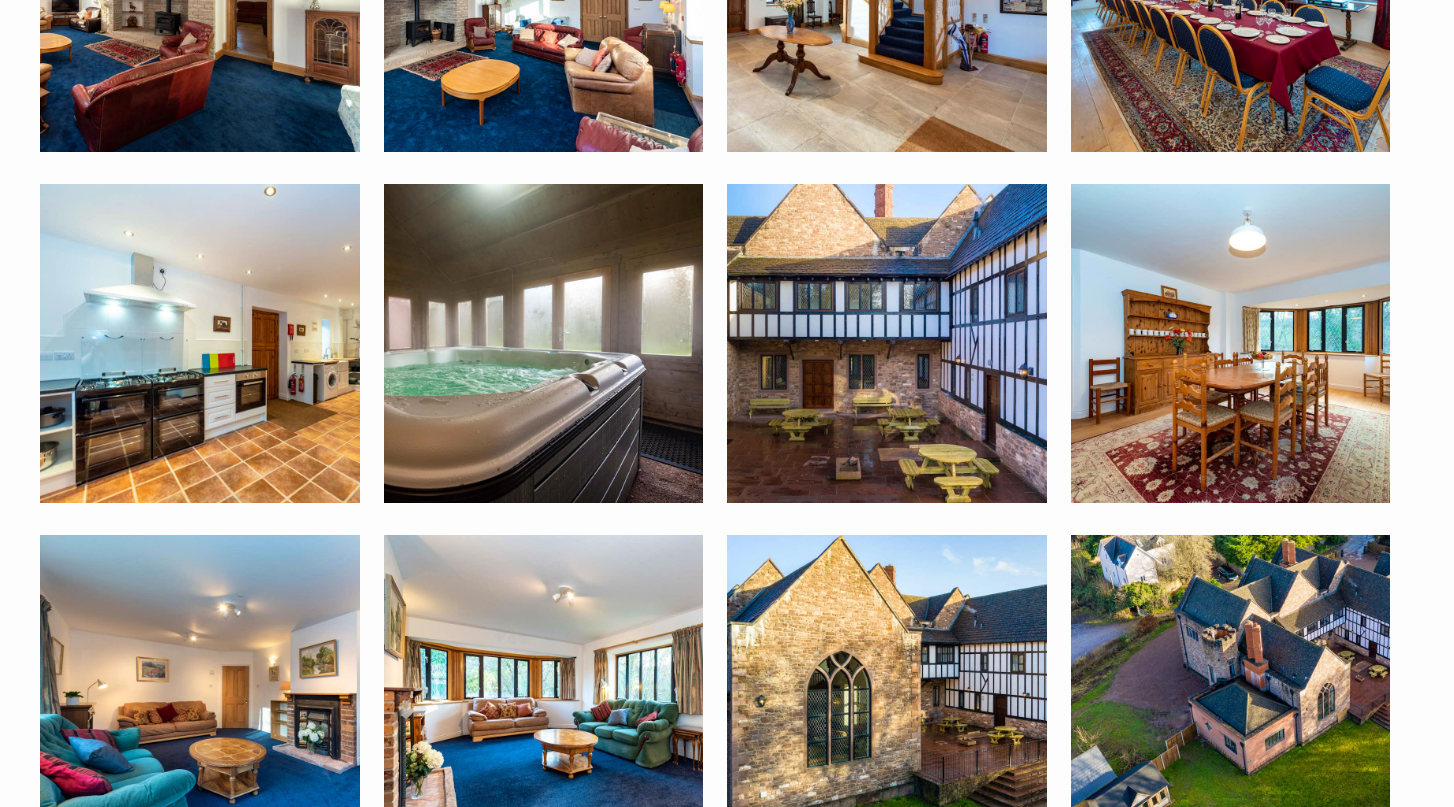scroll, scrollTop: 1020, scrollLeft: 0, axis: vertical 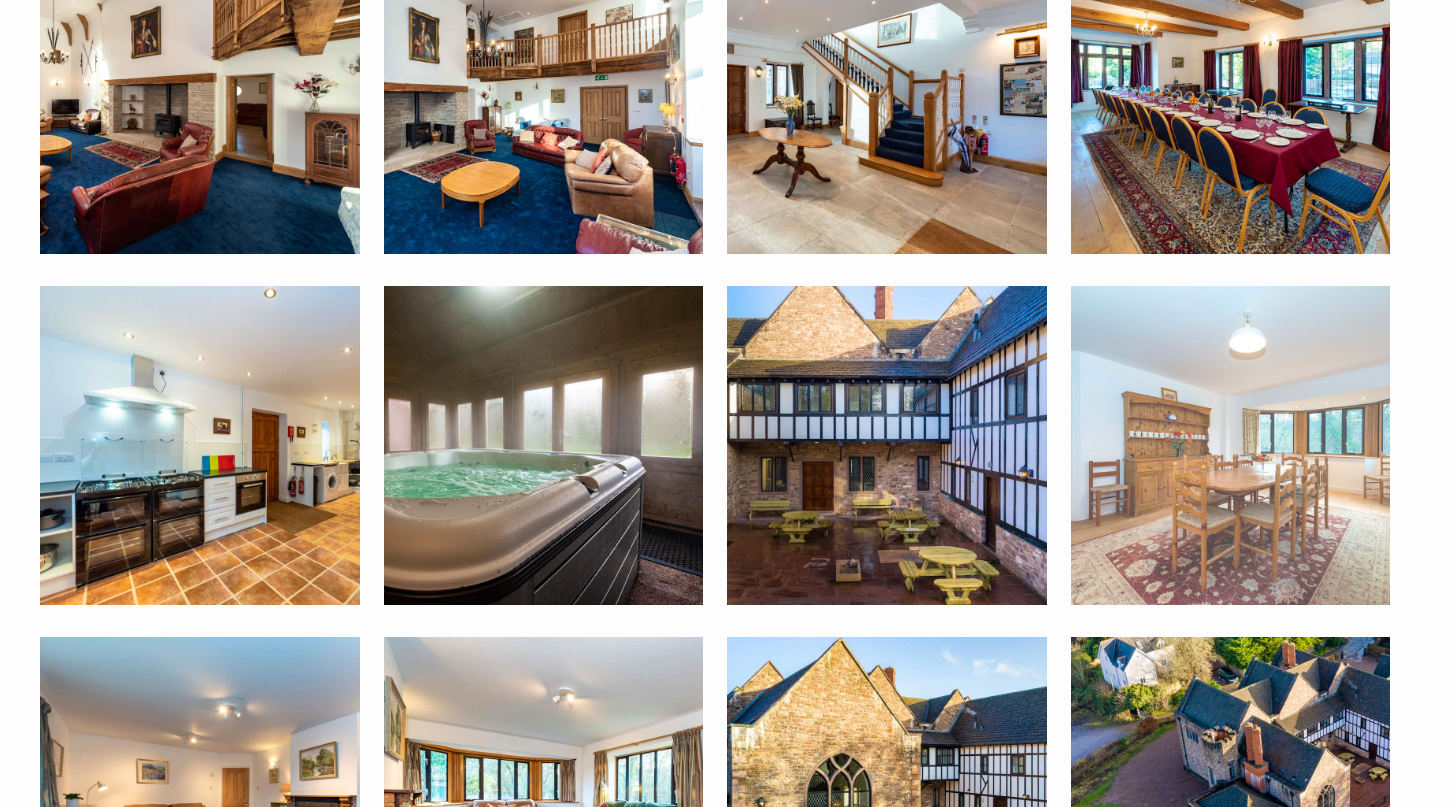 click at bounding box center [1231, 446] 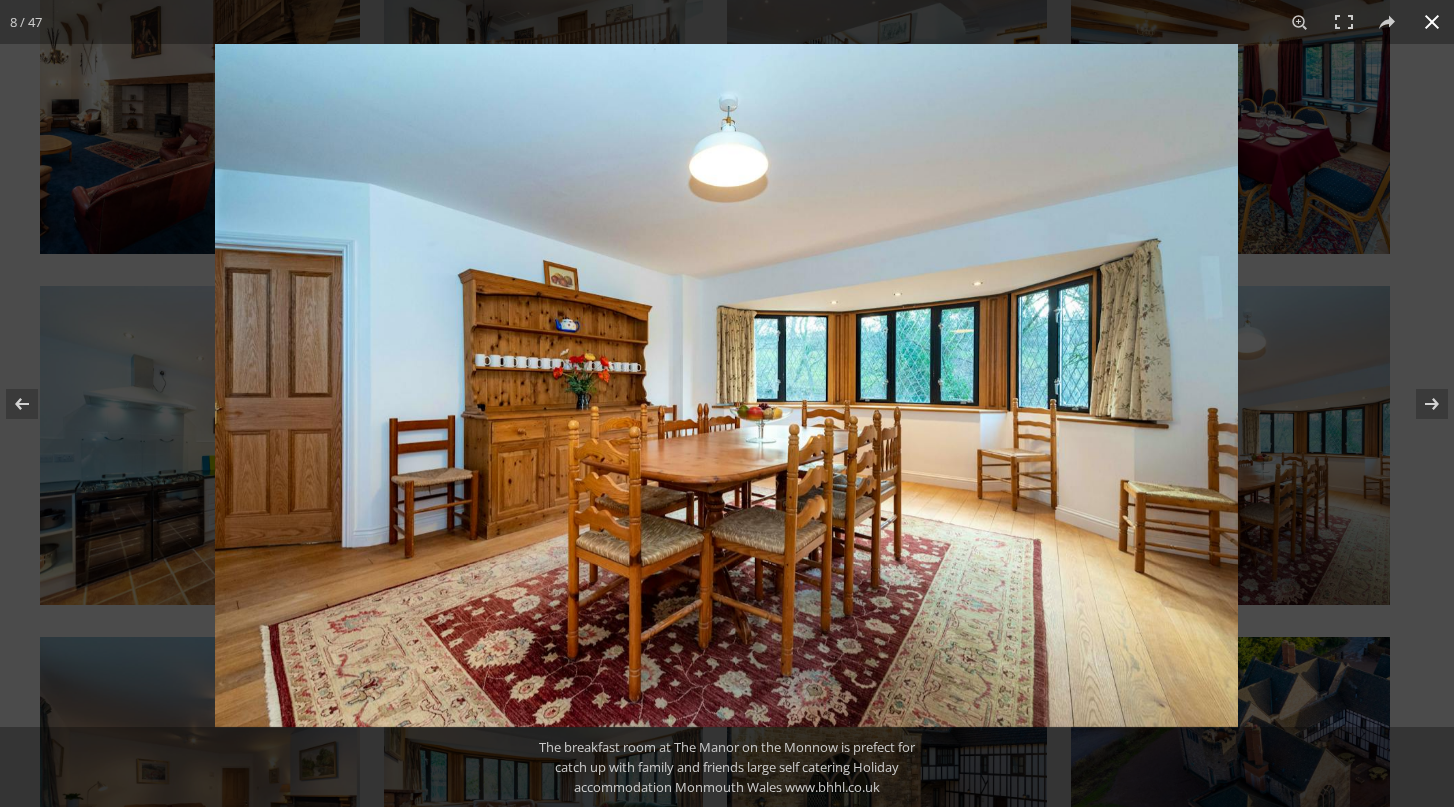 click at bounding box center [1432, 22] 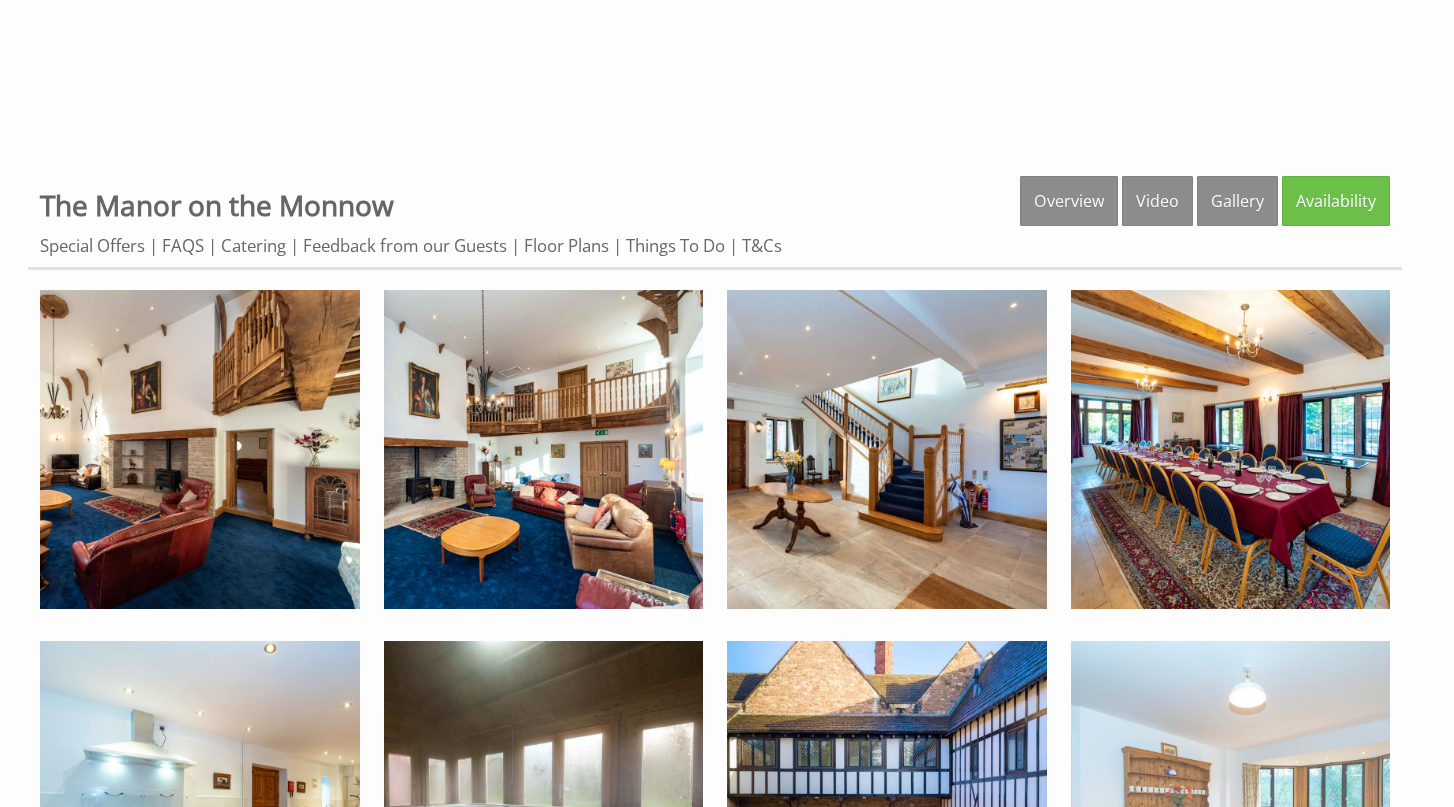 scroll, scrollTop: 714, scrollLeft: 0, axis: vertical 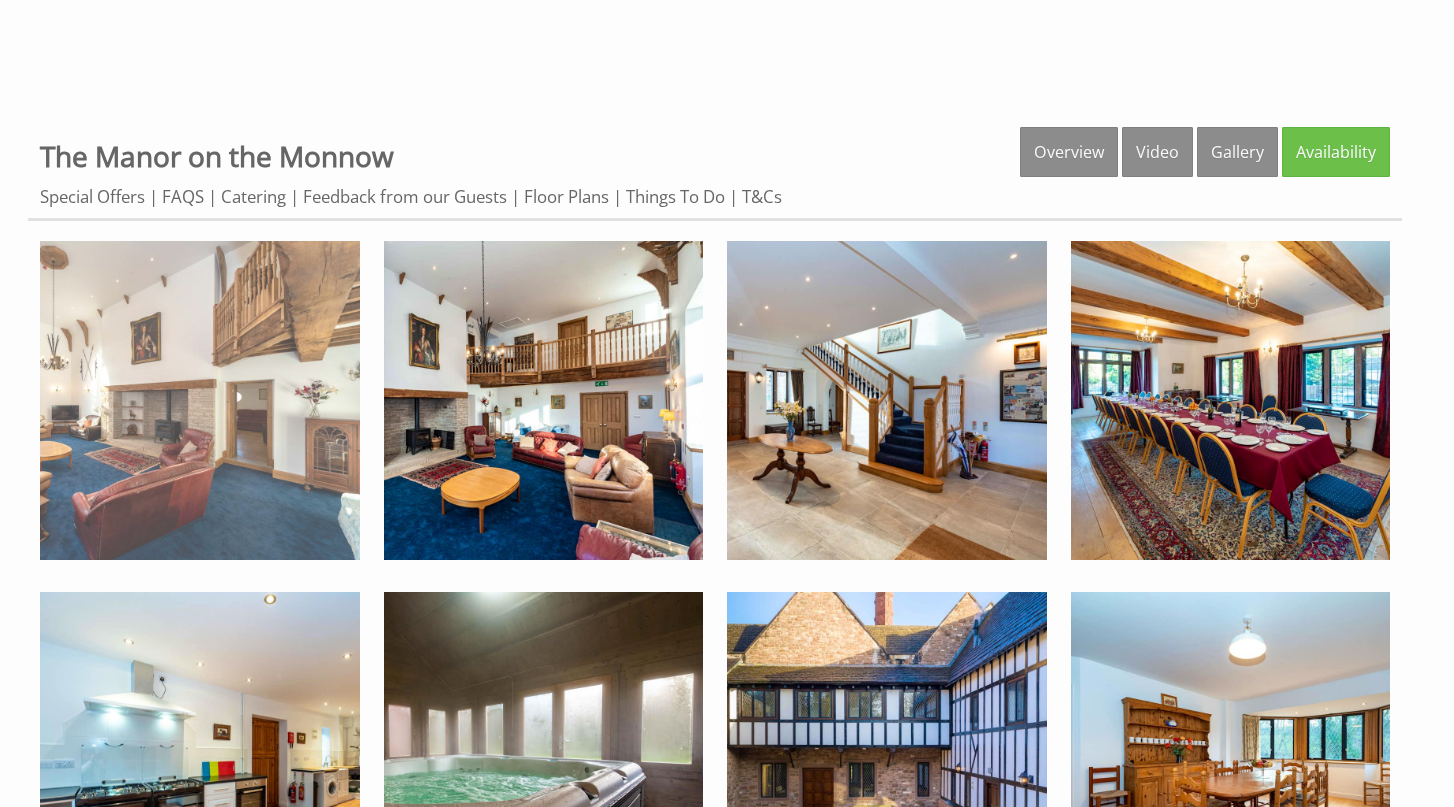click at bounding box center [200, 401] 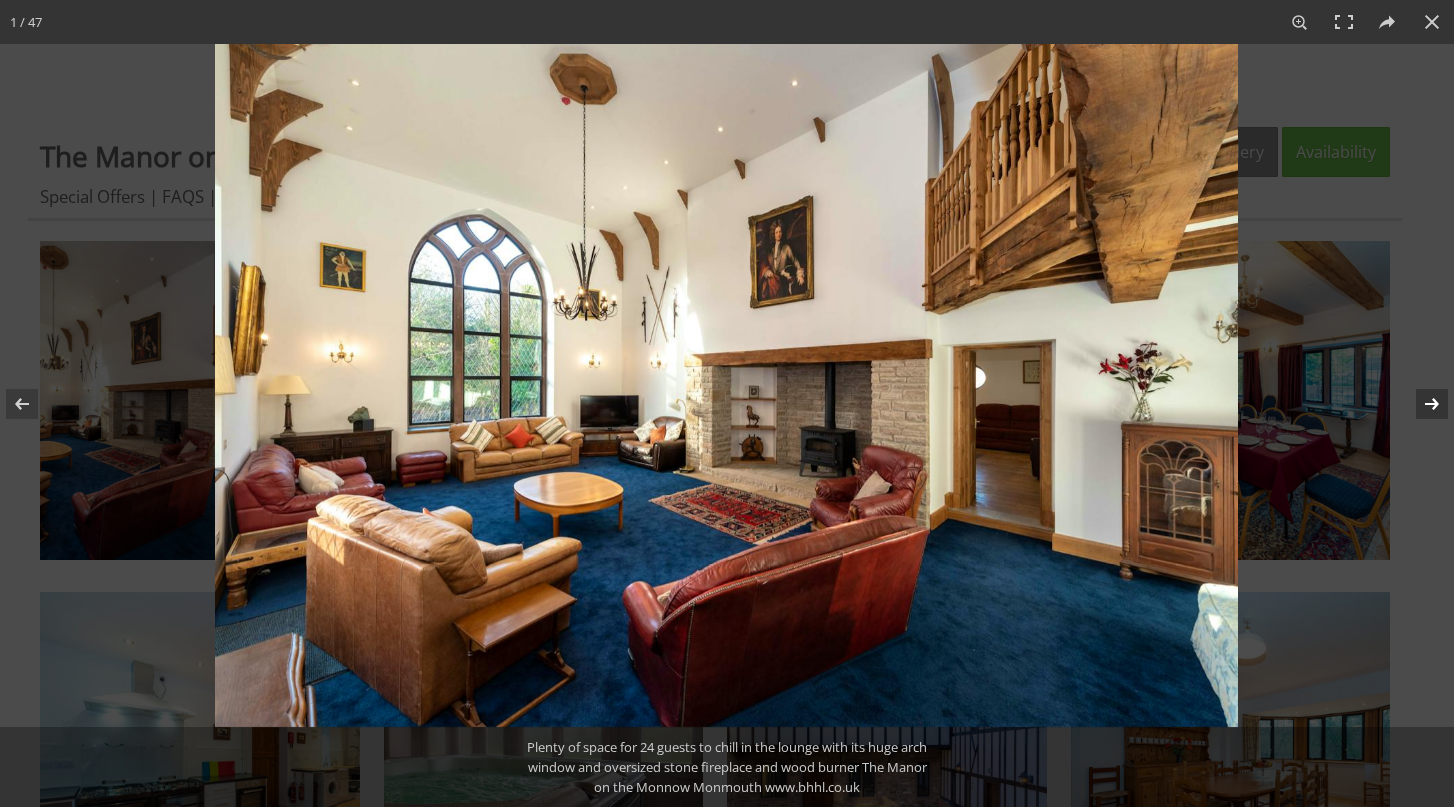 click at bounding box center (1419, 404) 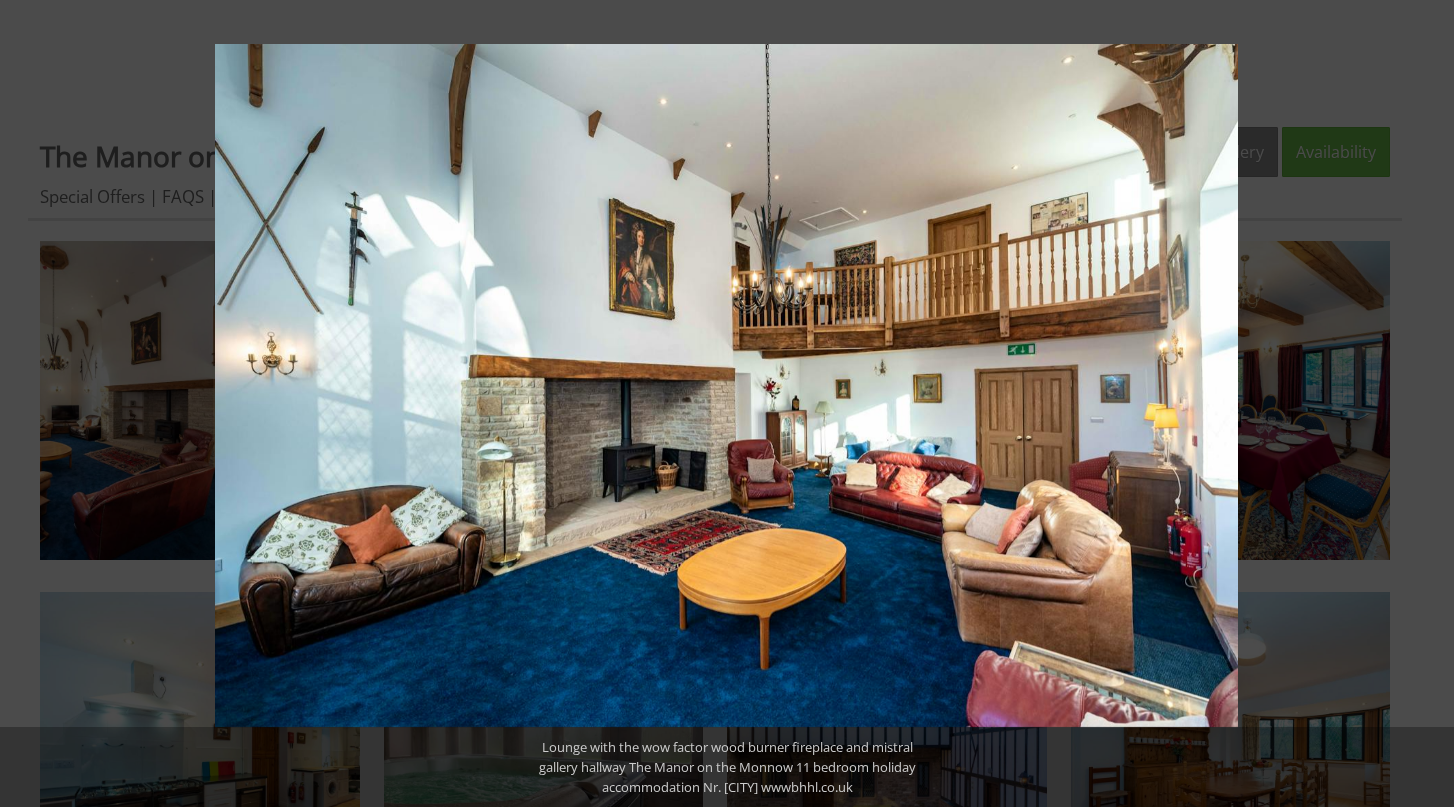 click at bounding box center [1419, 404] 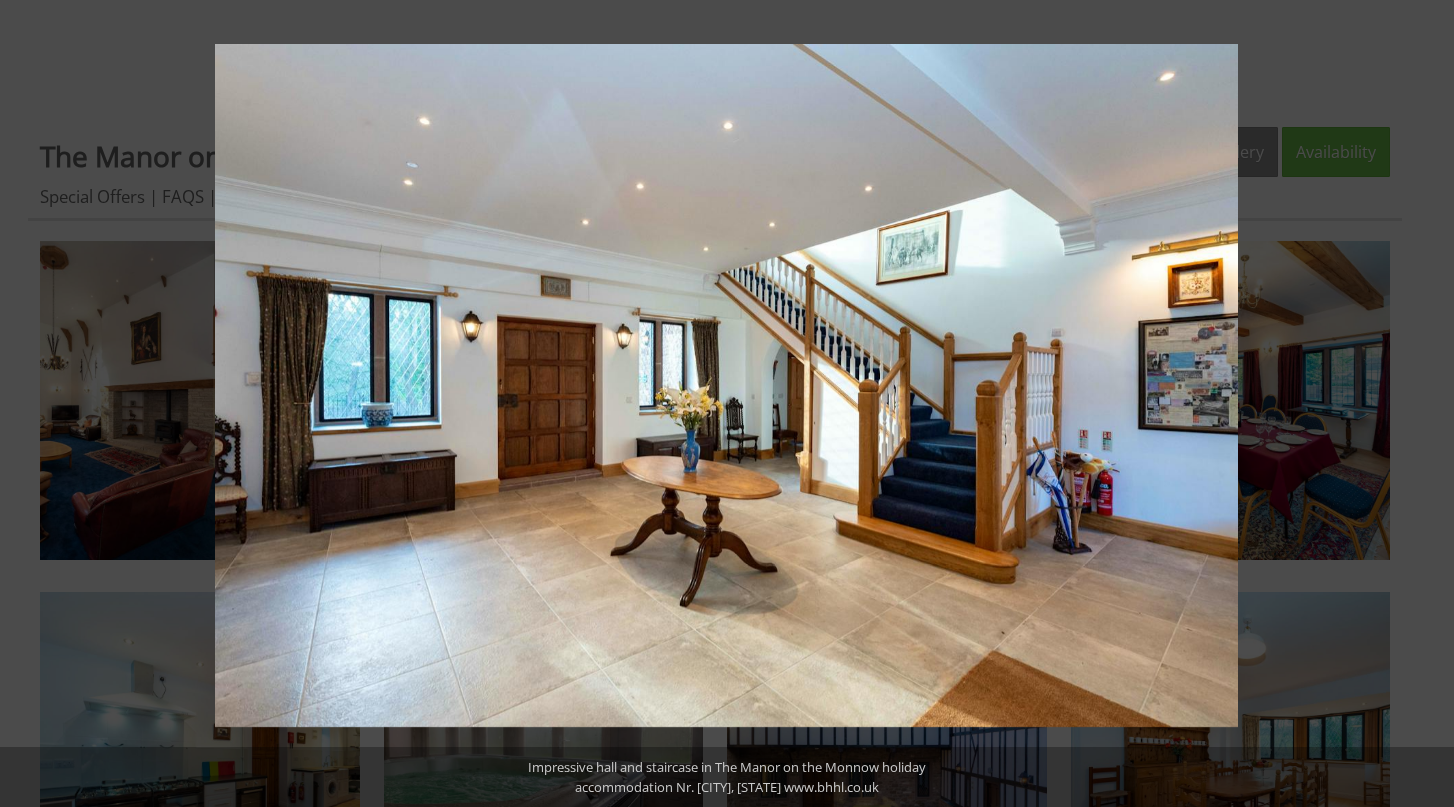 click at bounding box center (1419, 404) 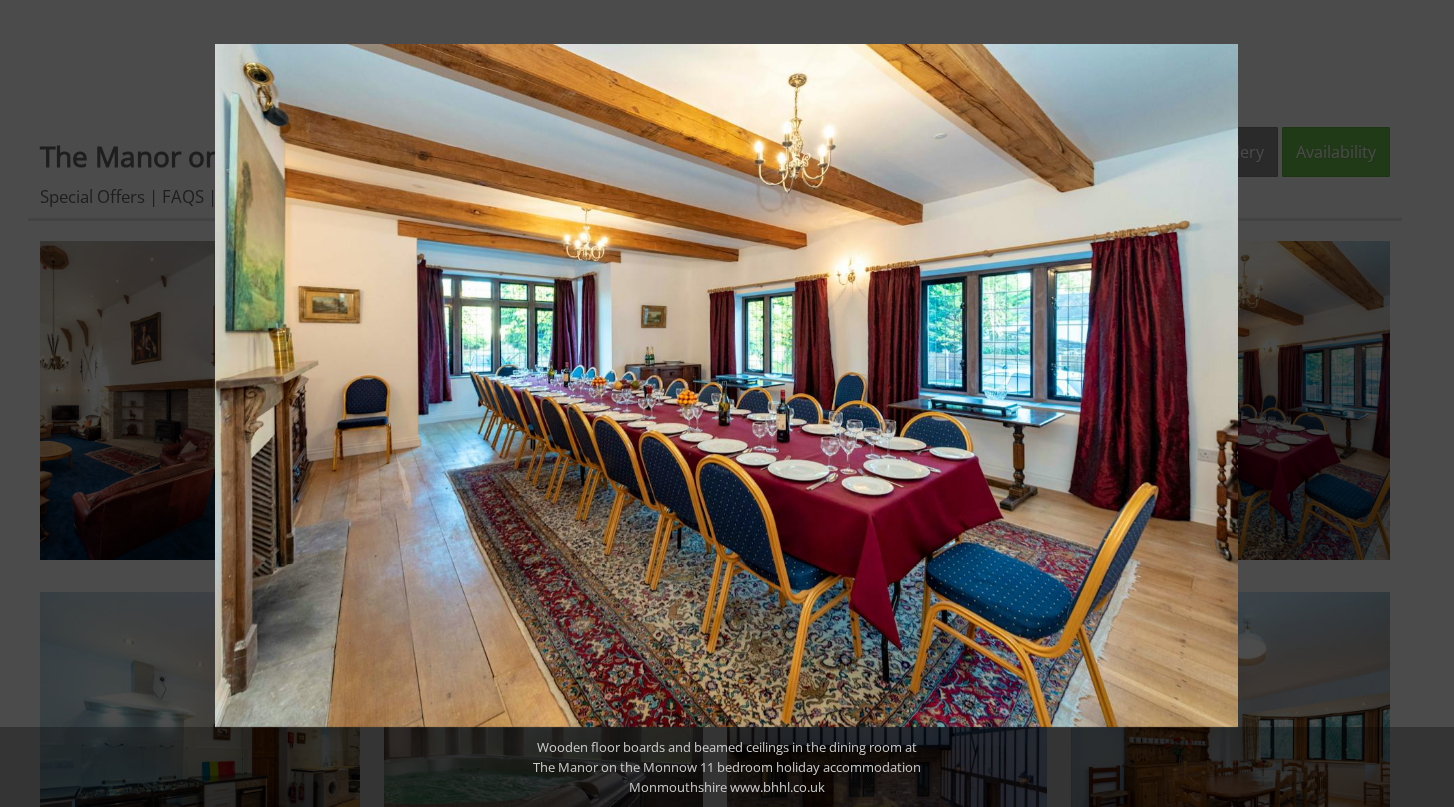 click at bounding box center [1419, 404] 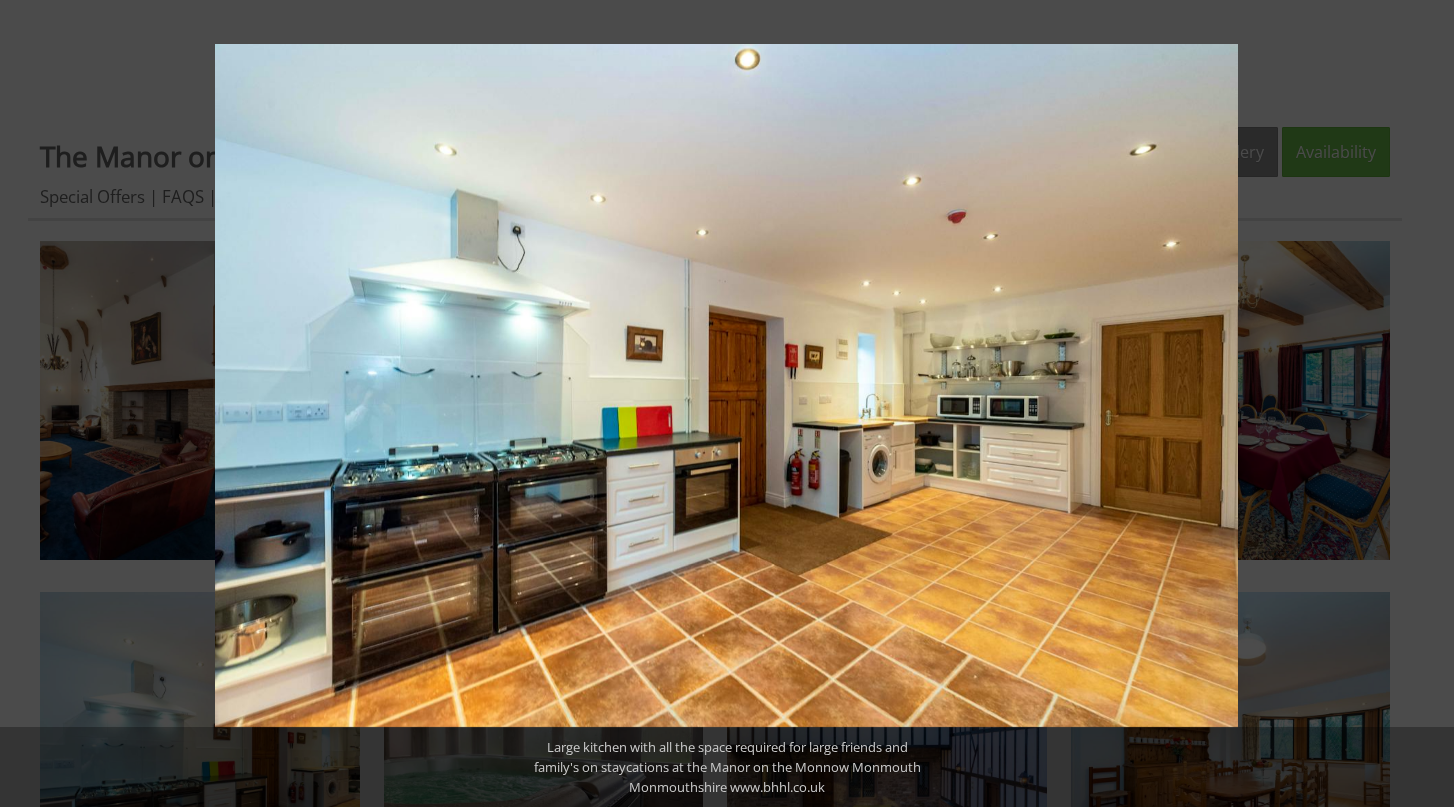 click at bounding box center [1419, 404] 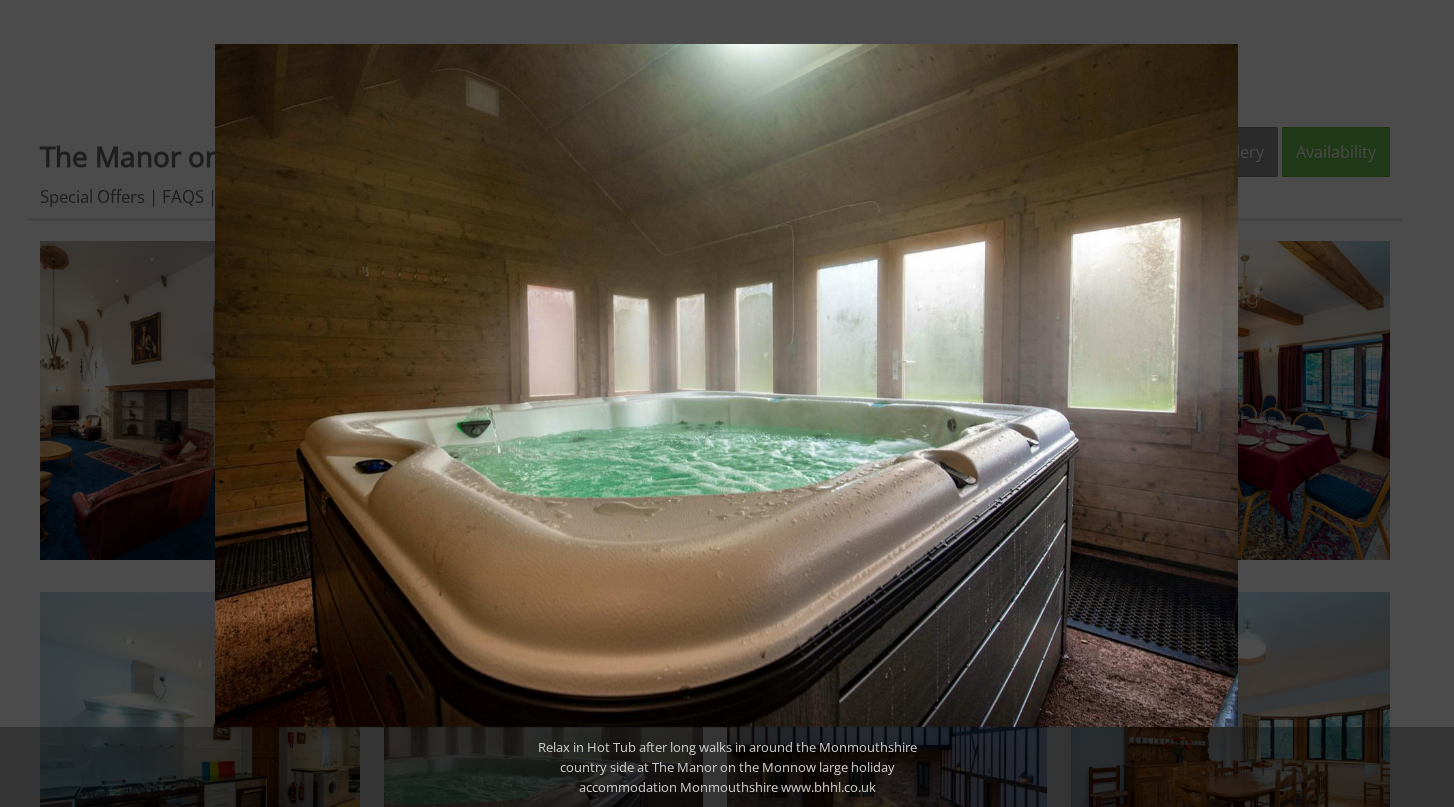 click at bounding box center (1419, 404) 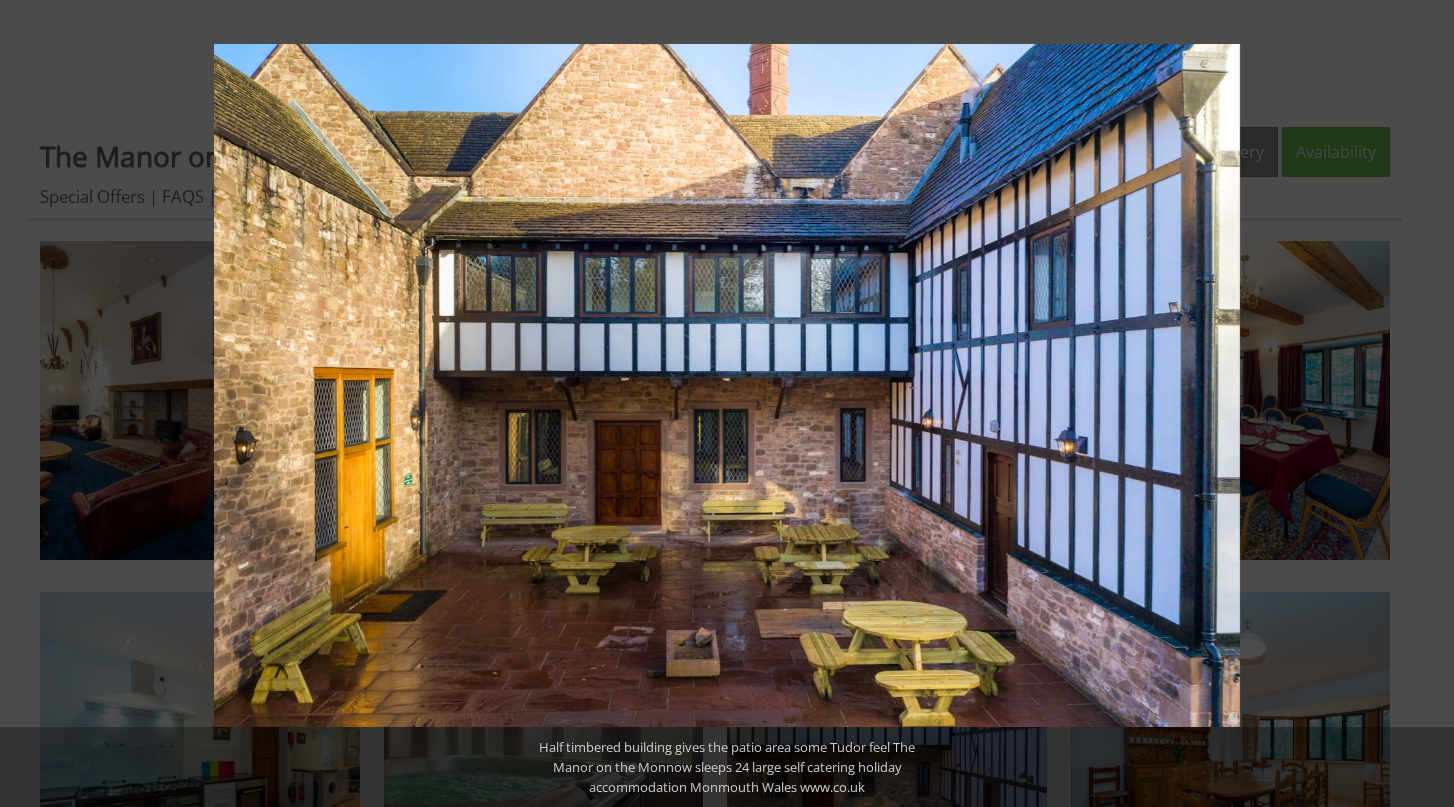 click at bounding box center [1419, 404] 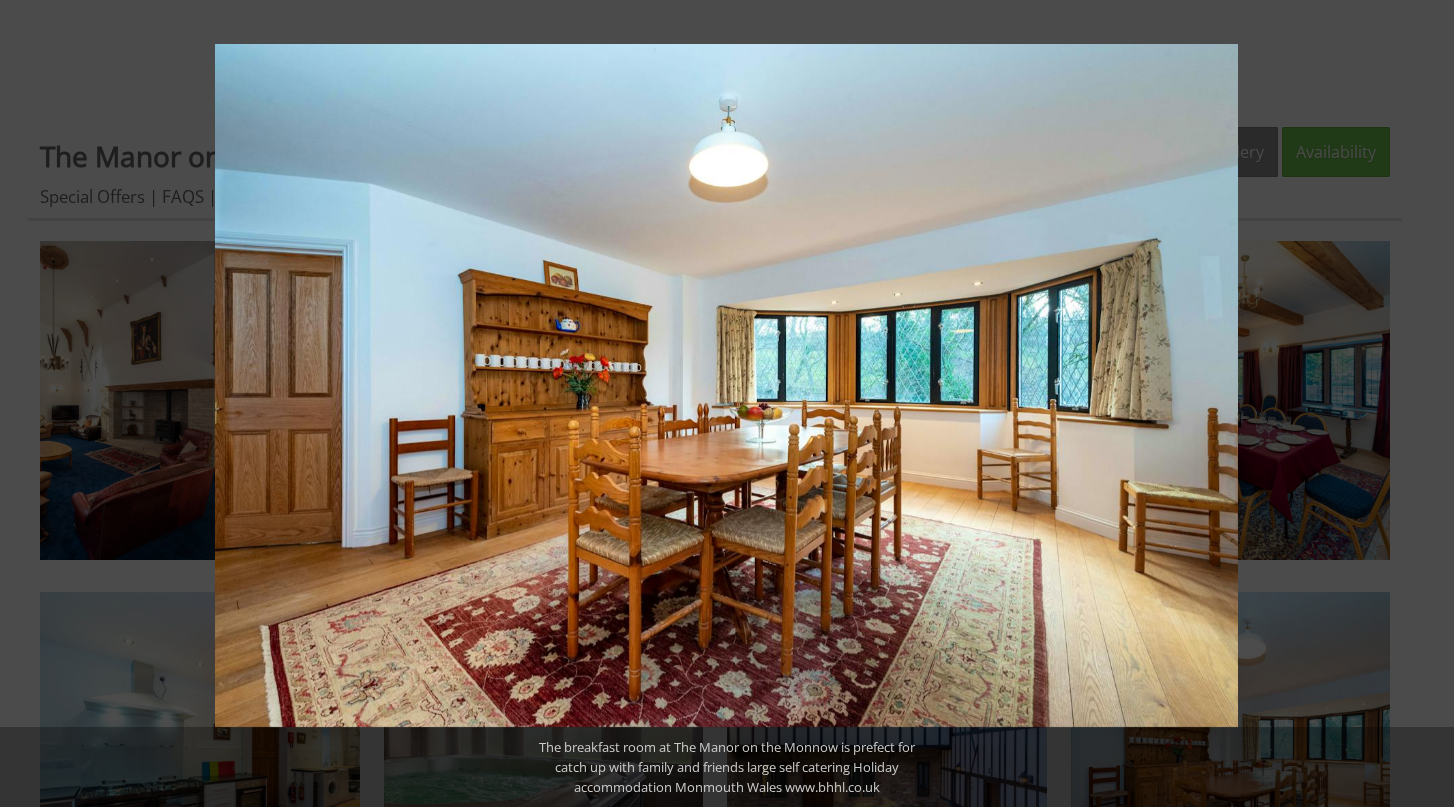 click at bounding box center (1419, 404) 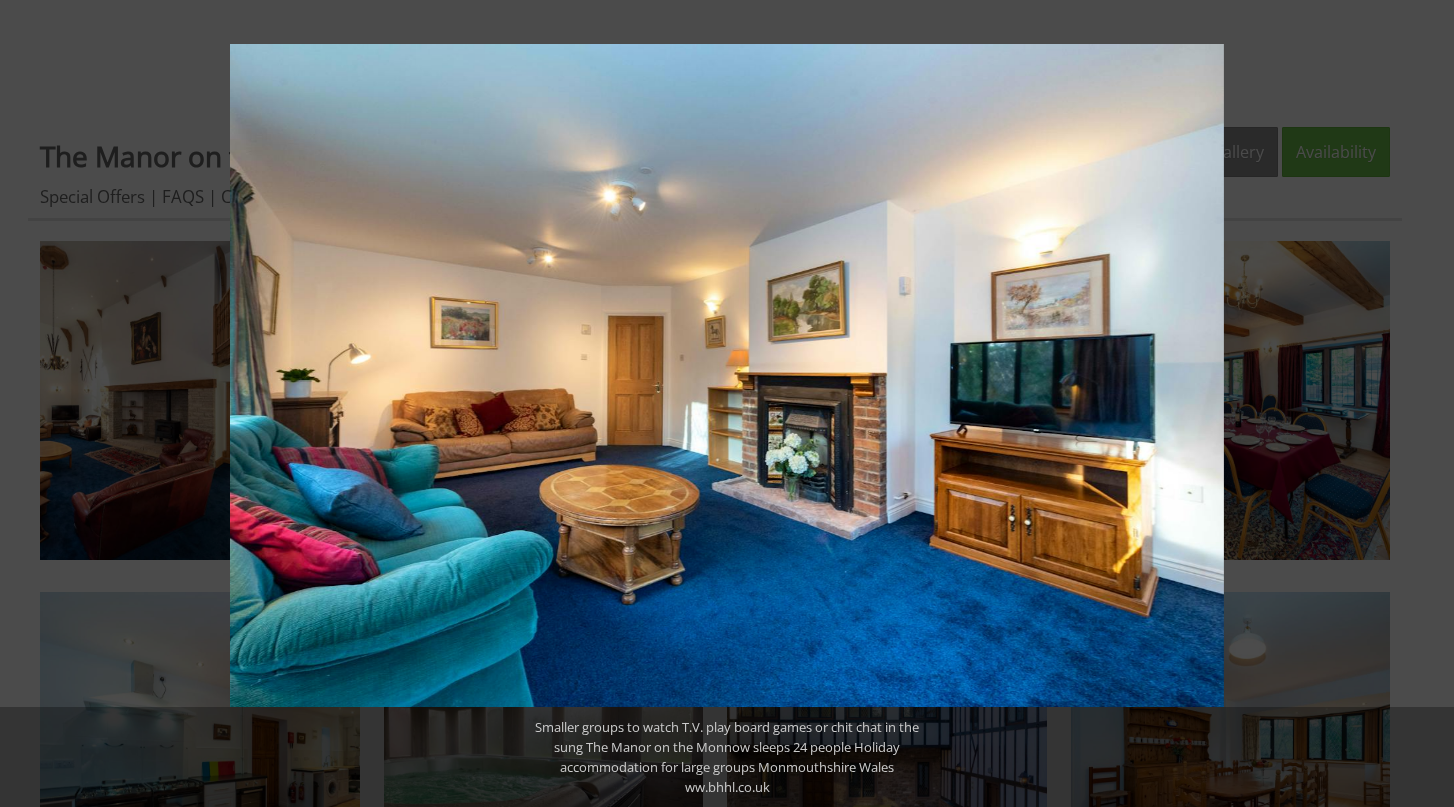 click at bounding box center [1419, 404] 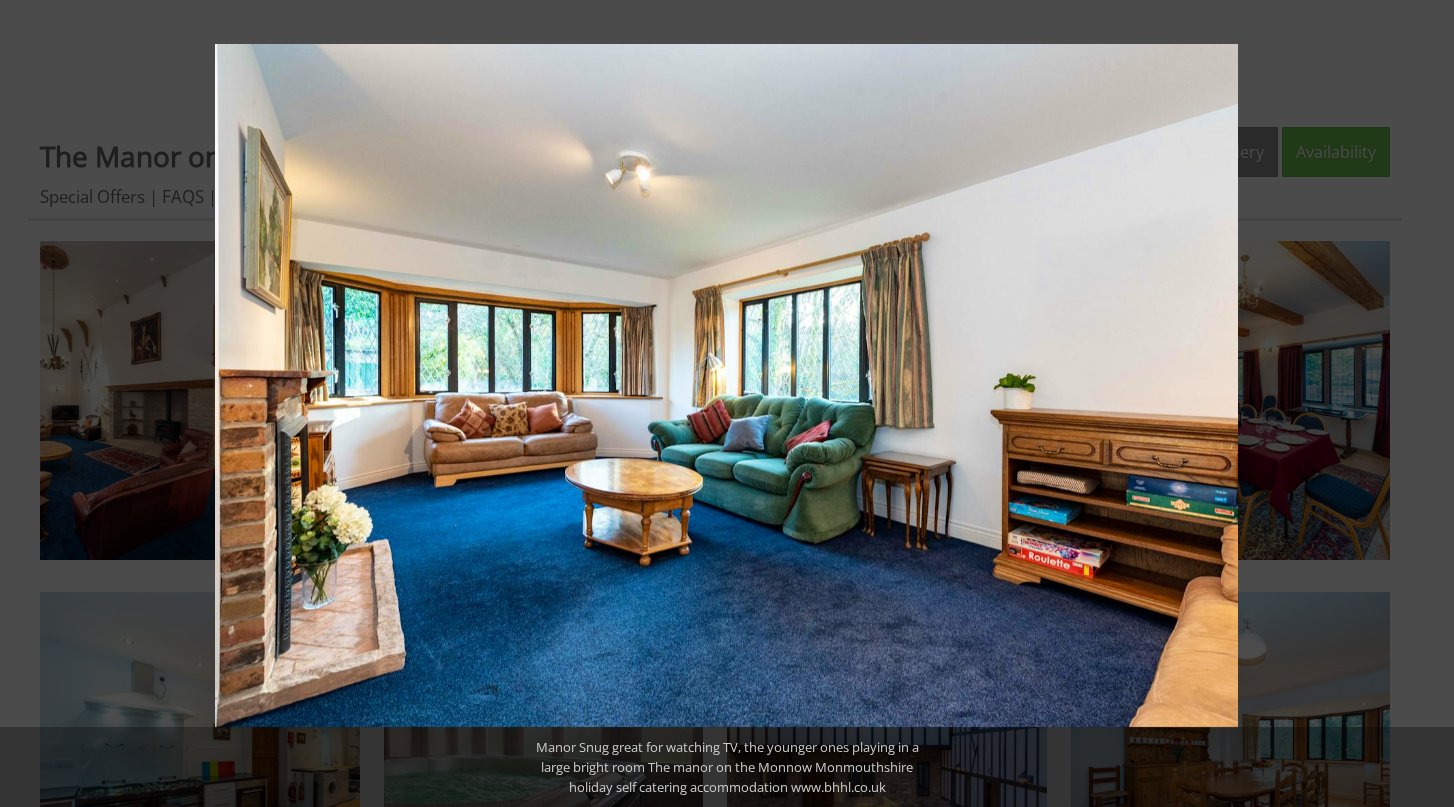 click at bounding box center (1419, 404) 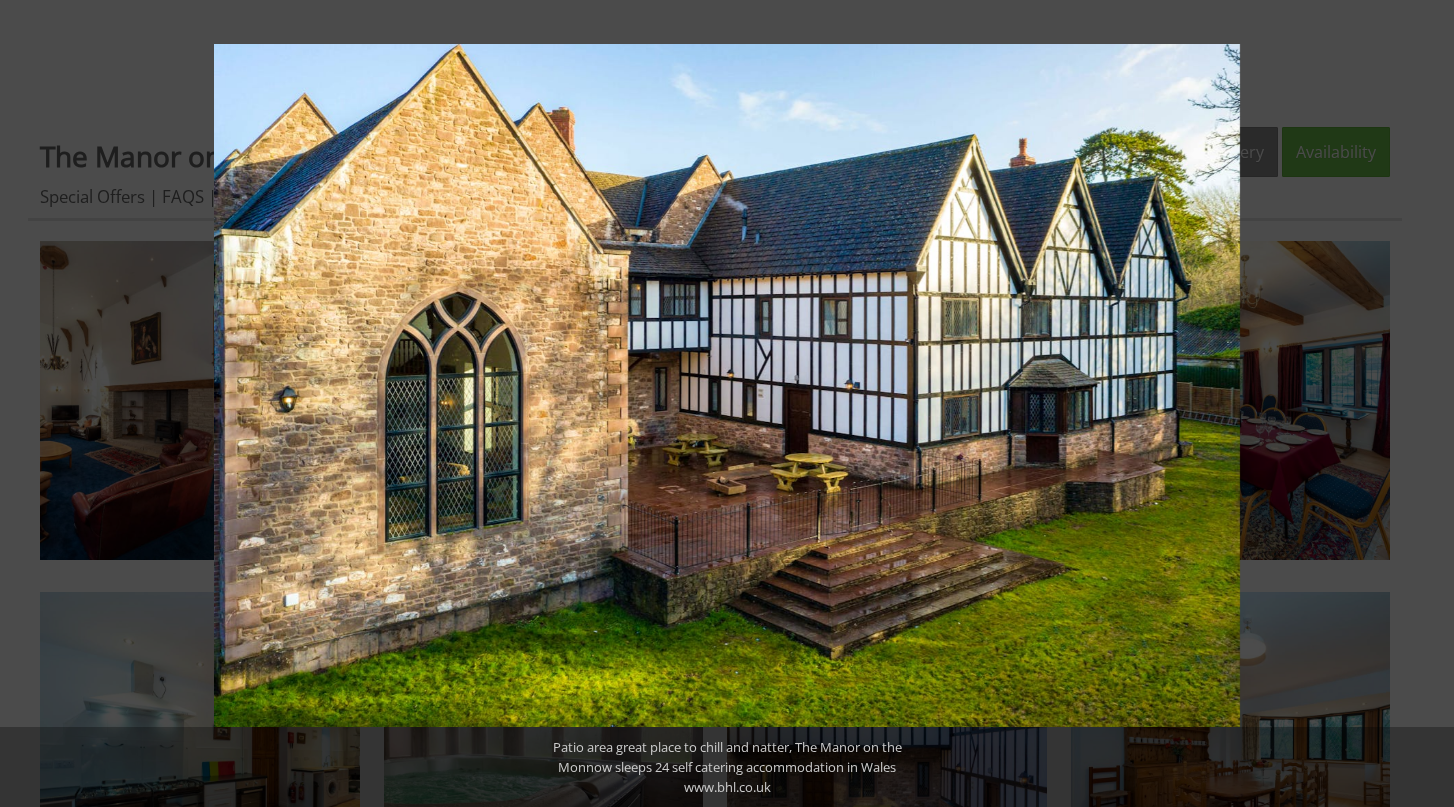 click at bounding box center [1419, 404] 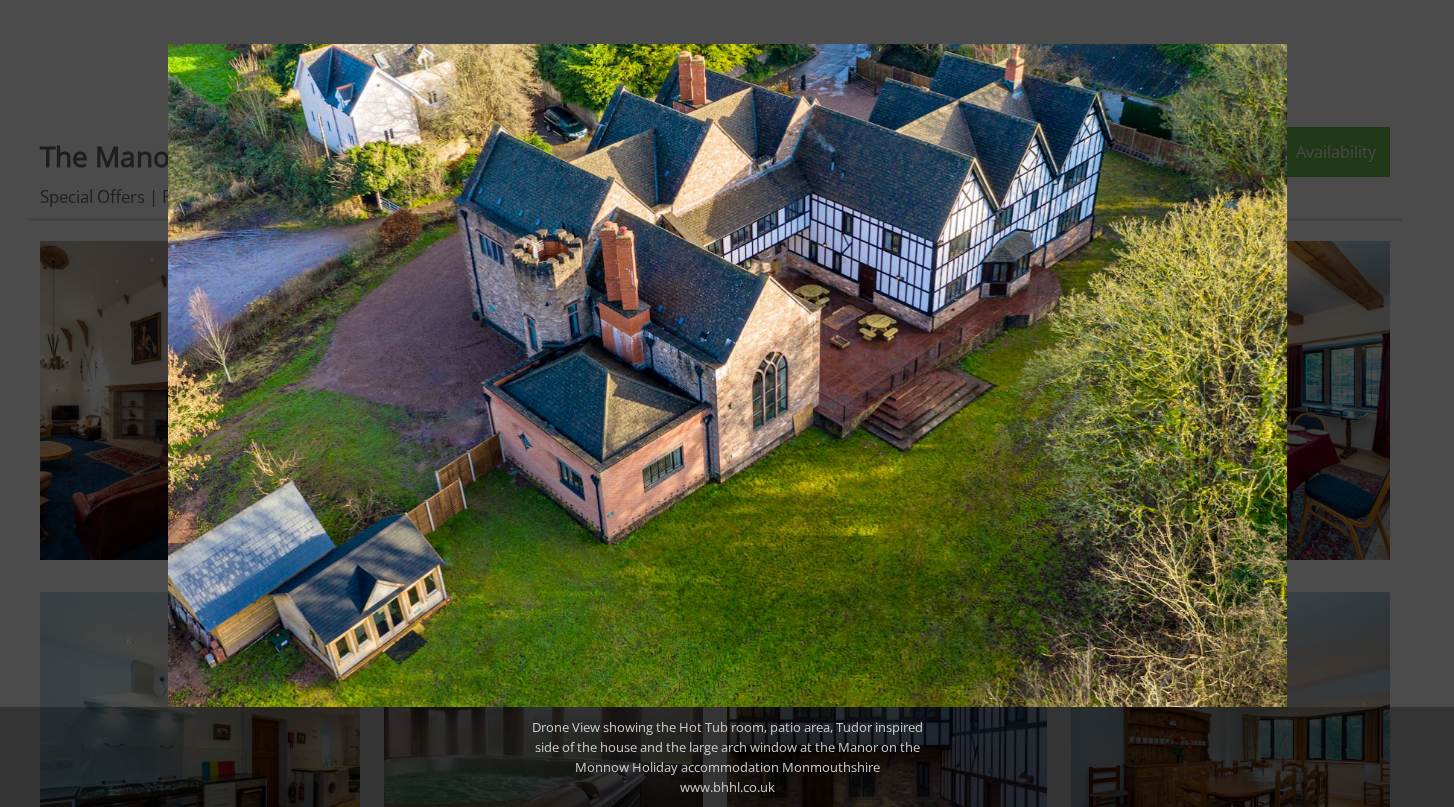 click at bounding box center [1419, 404] 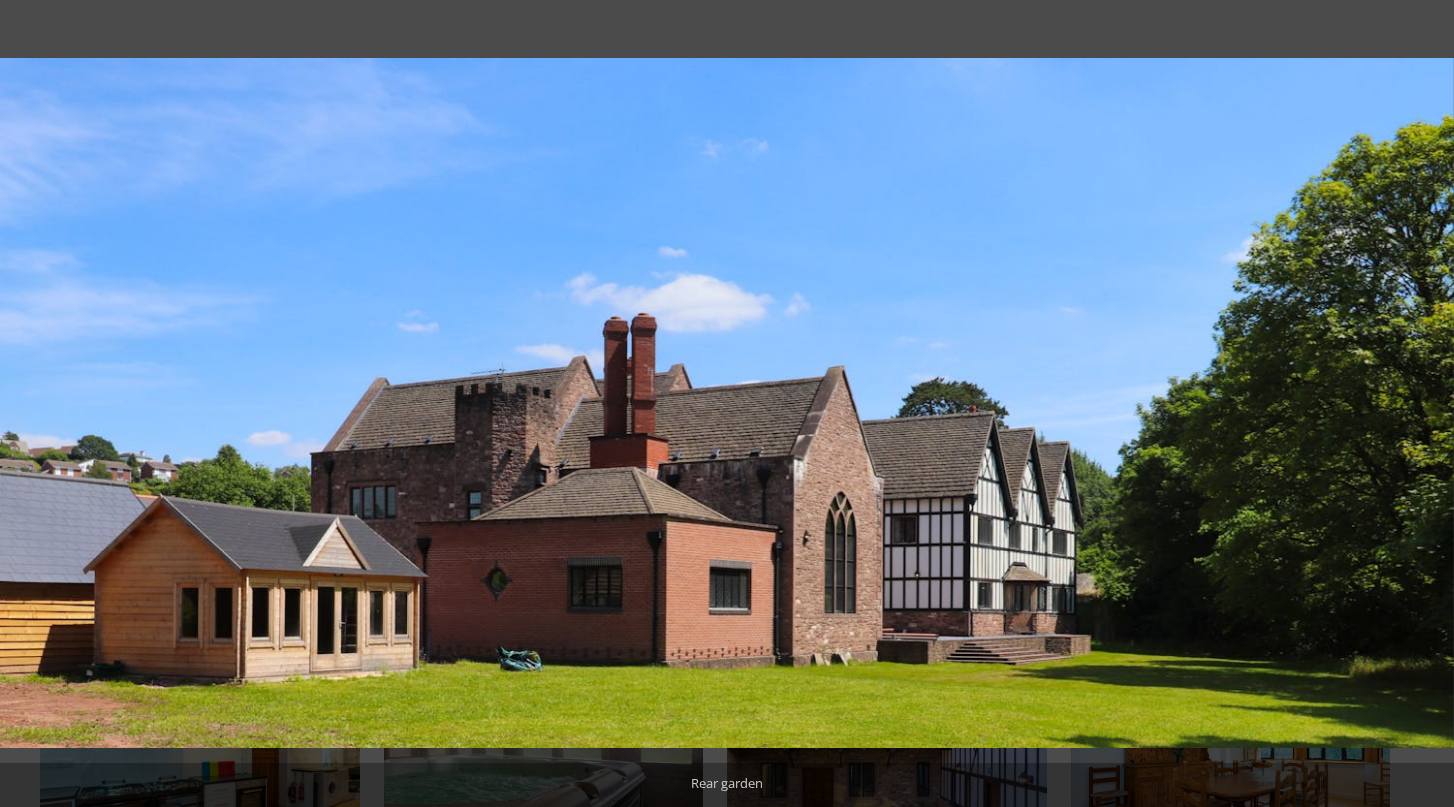 click at bounding box center [1419, 404] 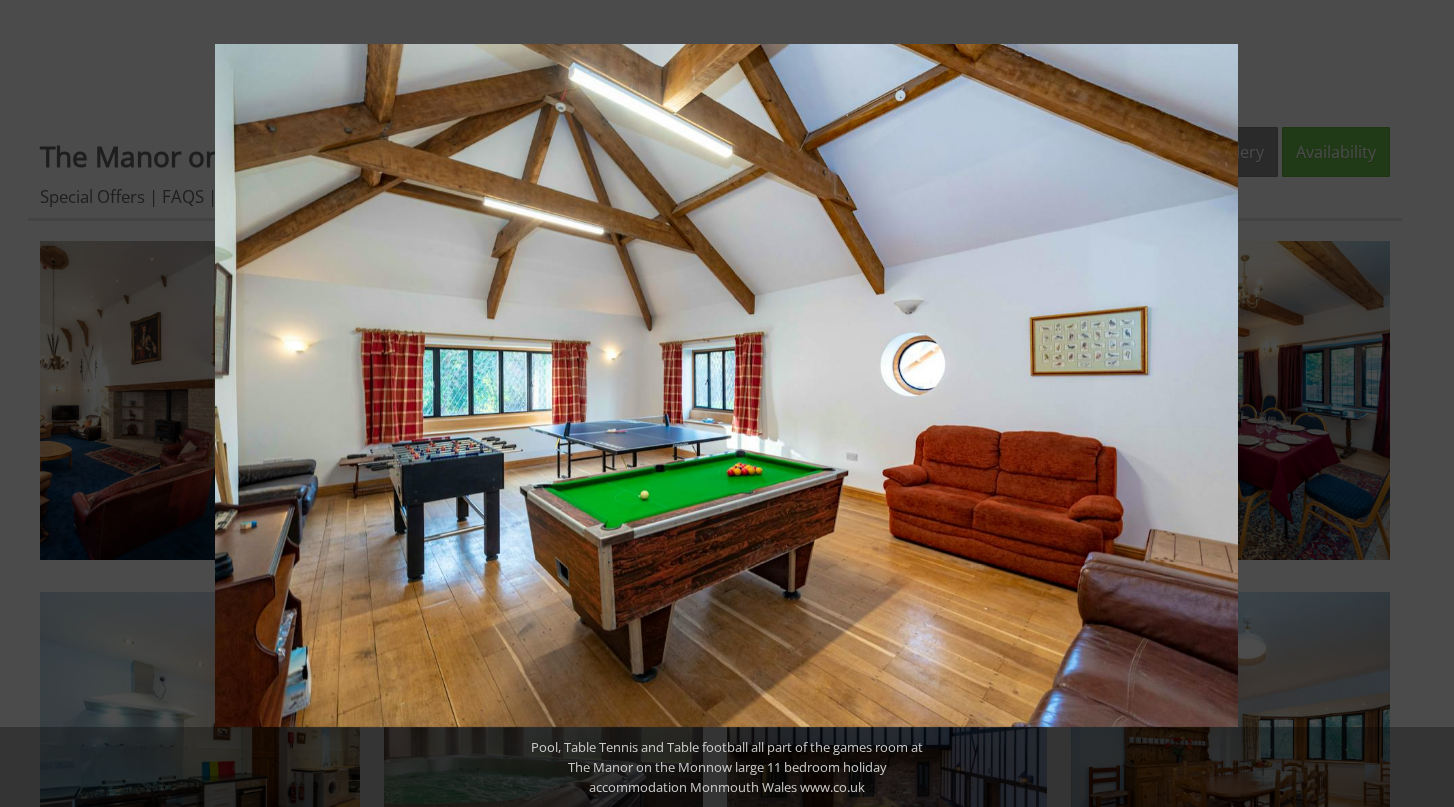 click at bounding box center [1419, 404] 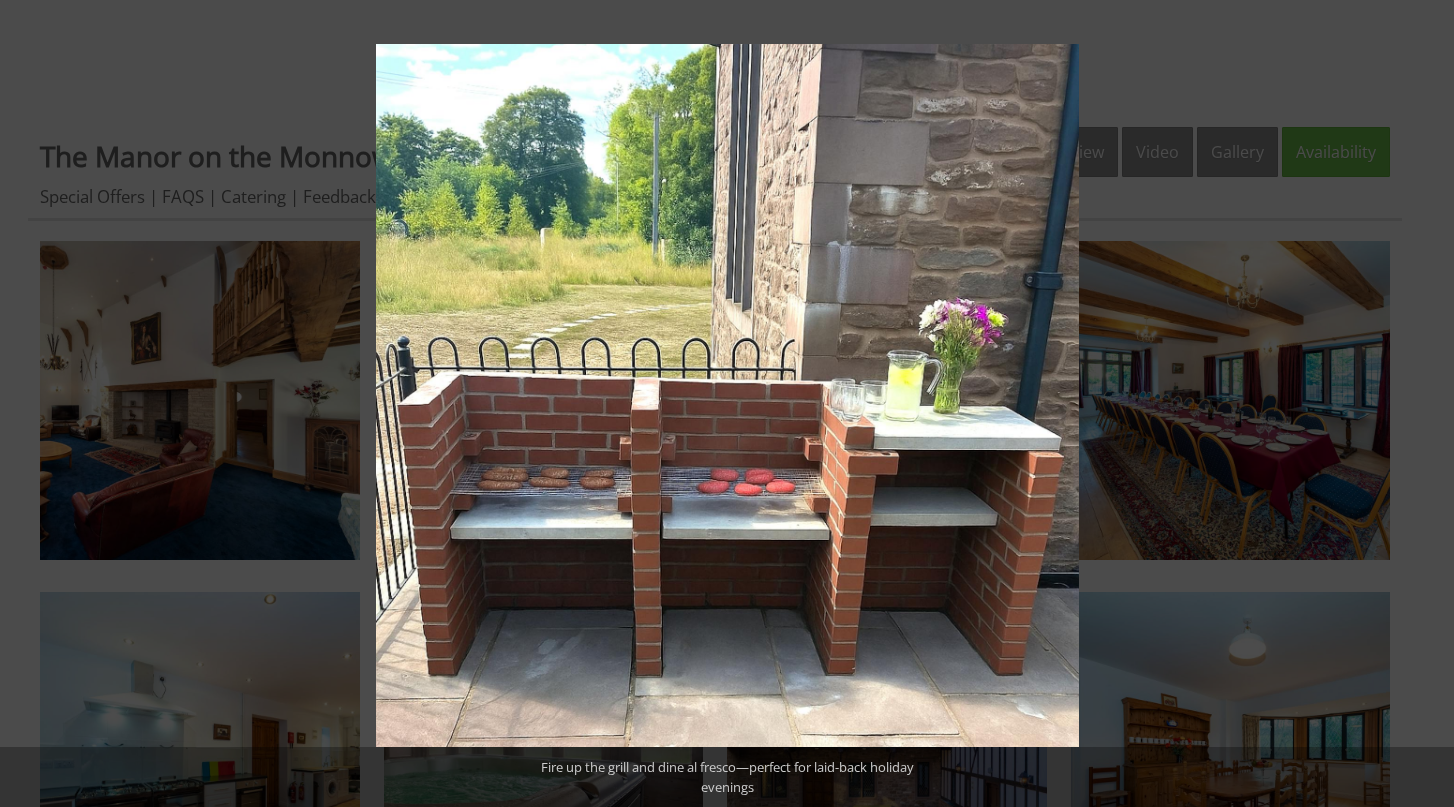click at bounding box center (1419, 404) 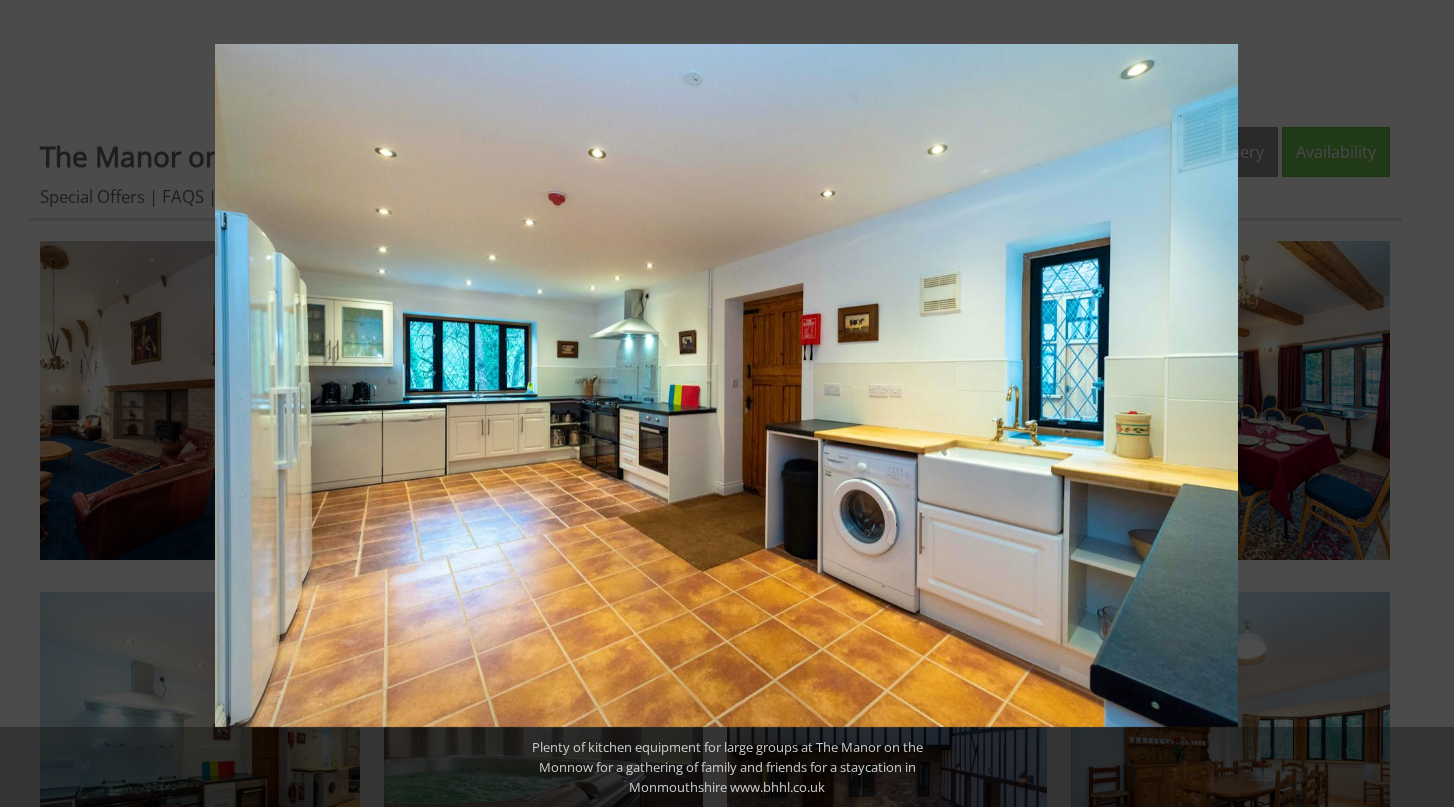 click at bounding box center (1419, 404) 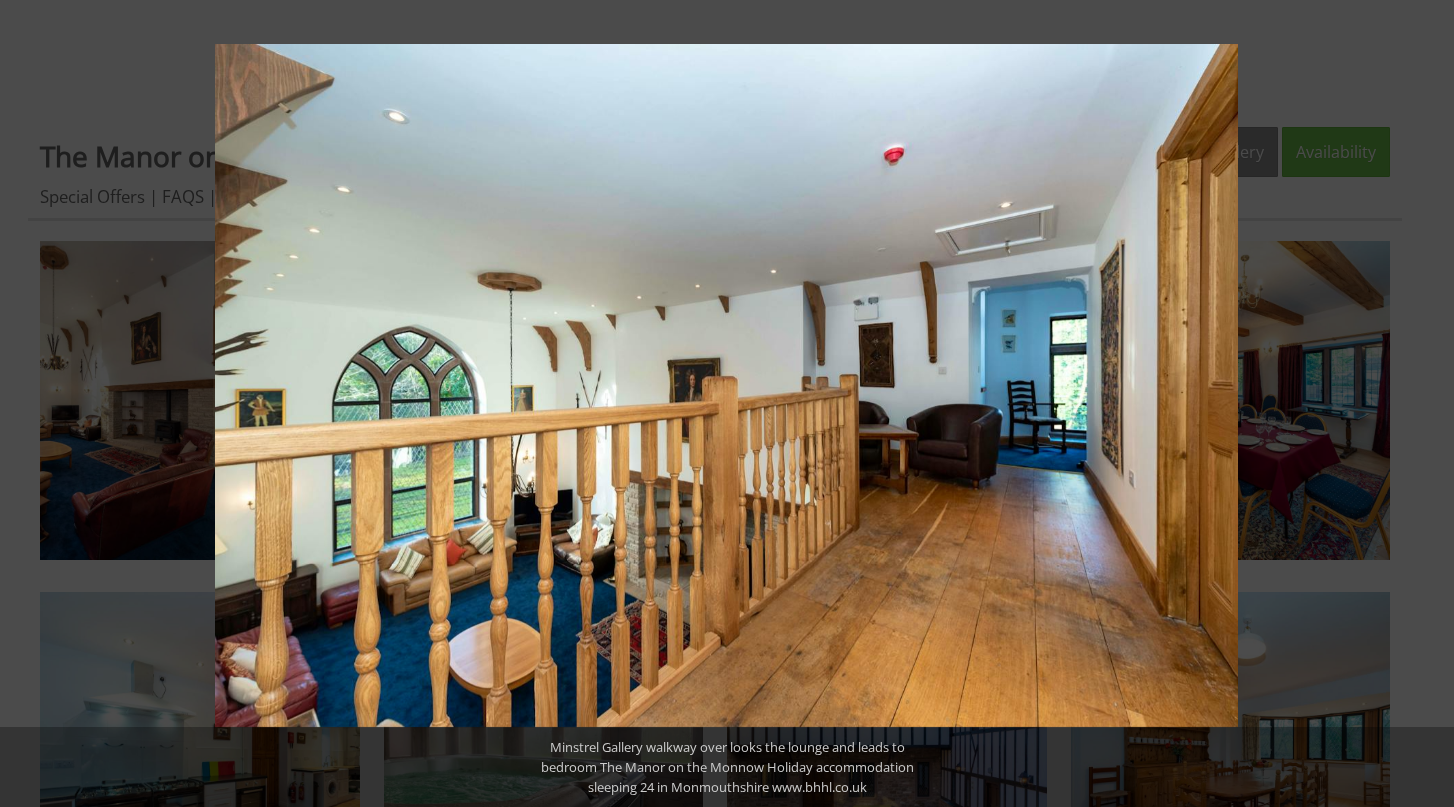 click at bounding box center [1419, 404] 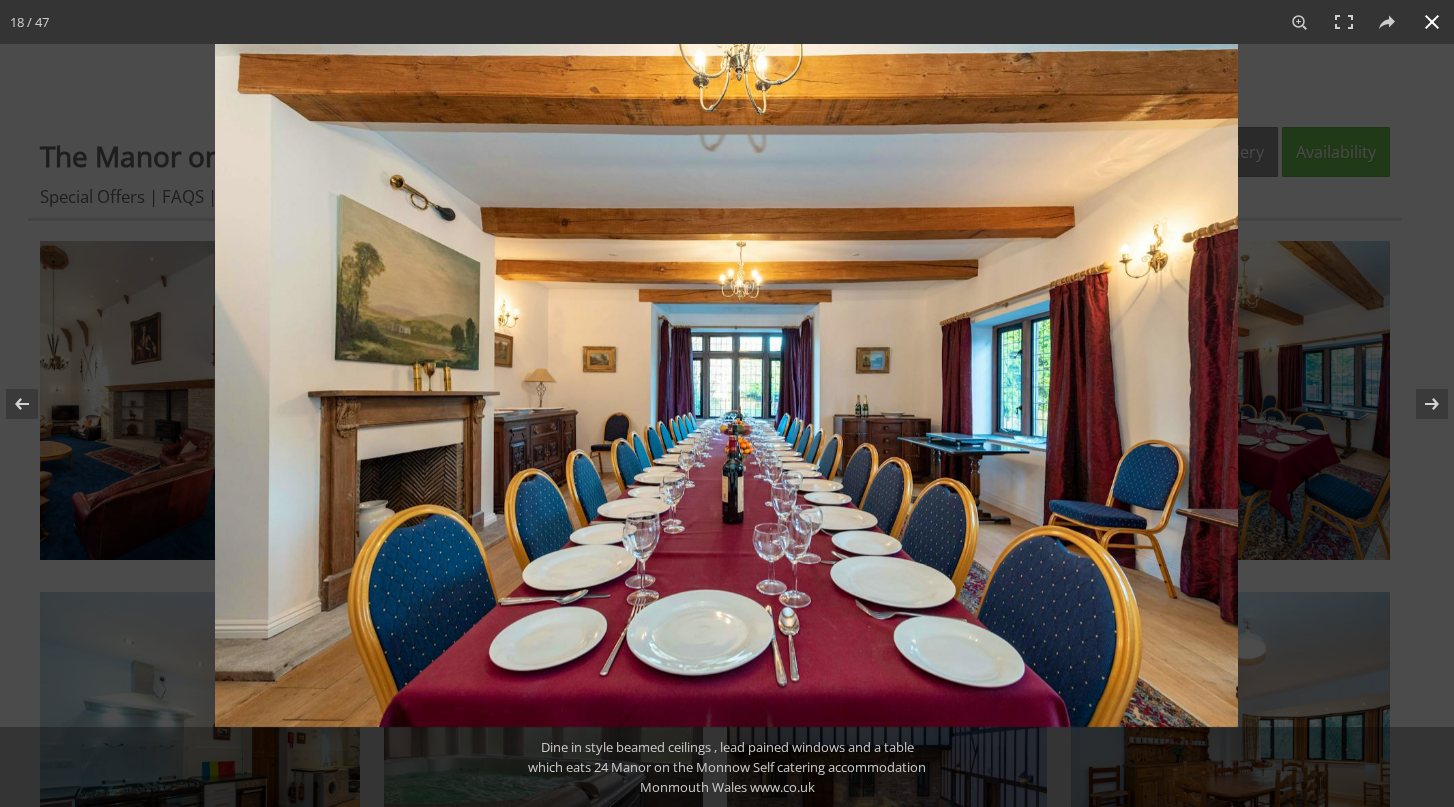 click at bounding box center (1432, 22) 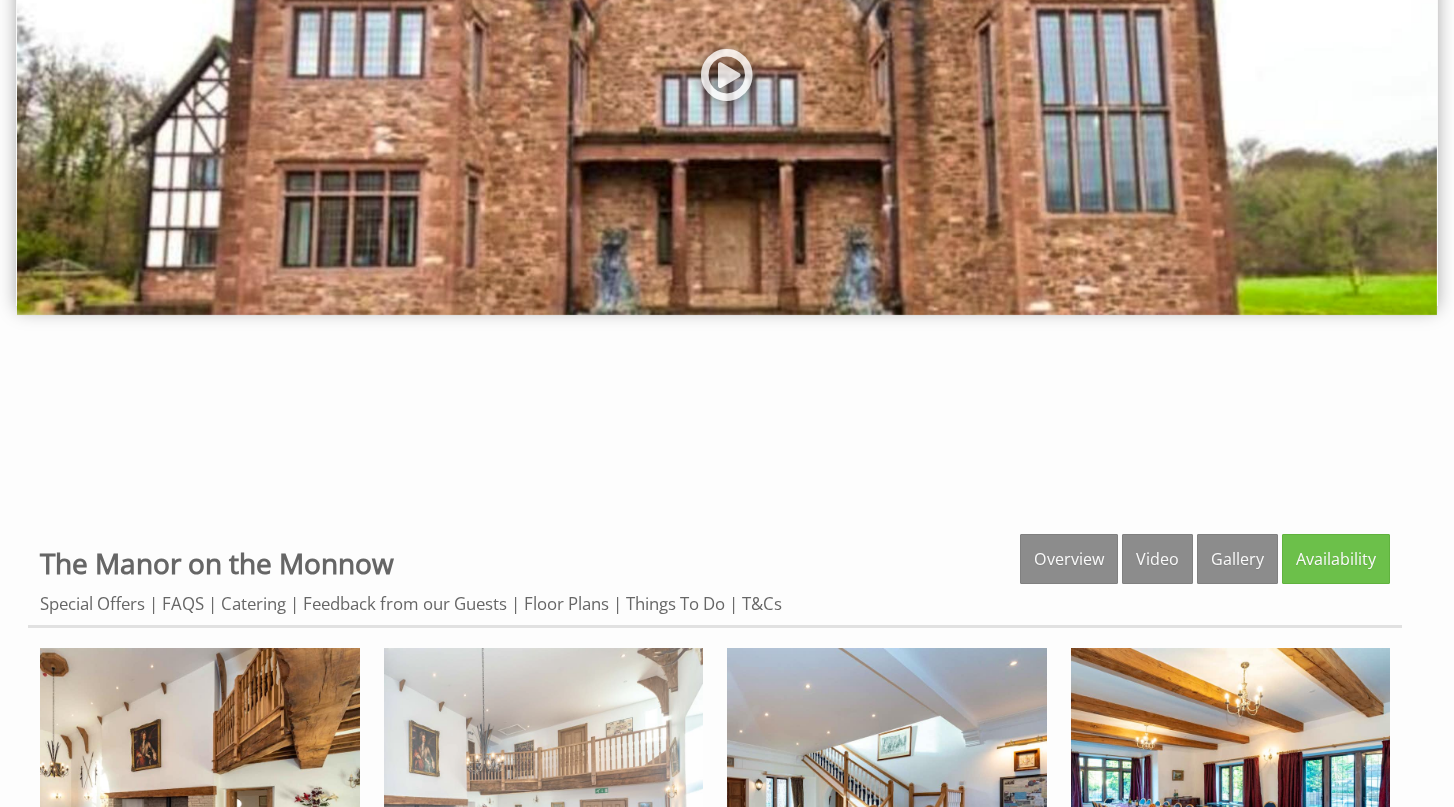 scroll, scrollTop: 306, scrollLeft: 0, axis: vertical 